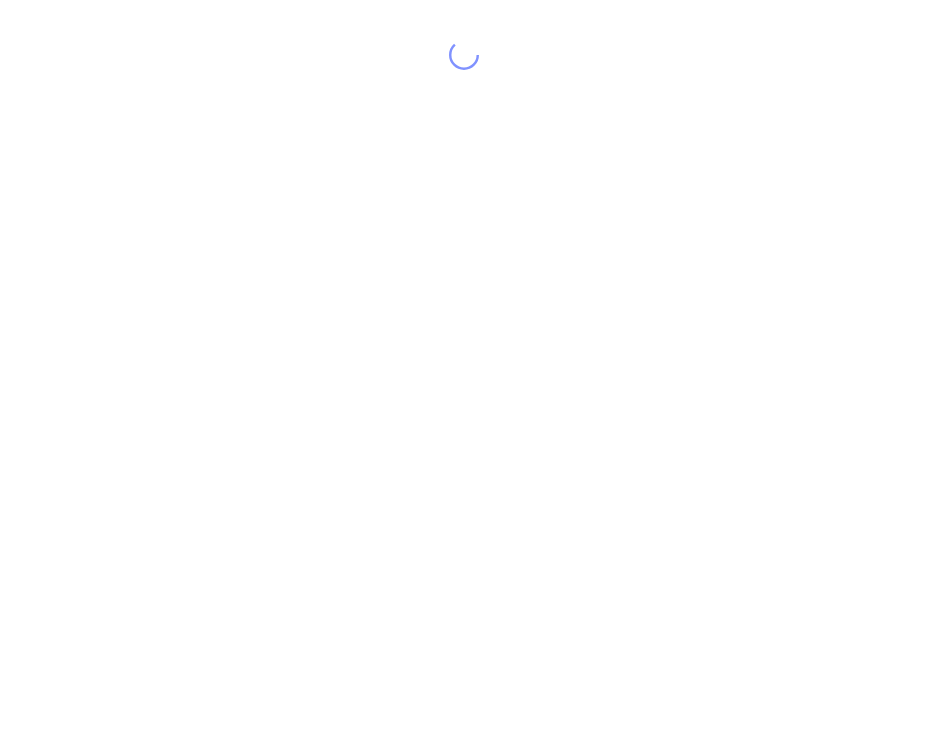scroll, scrollTop: 0, scrollLeft: 0, axis: both 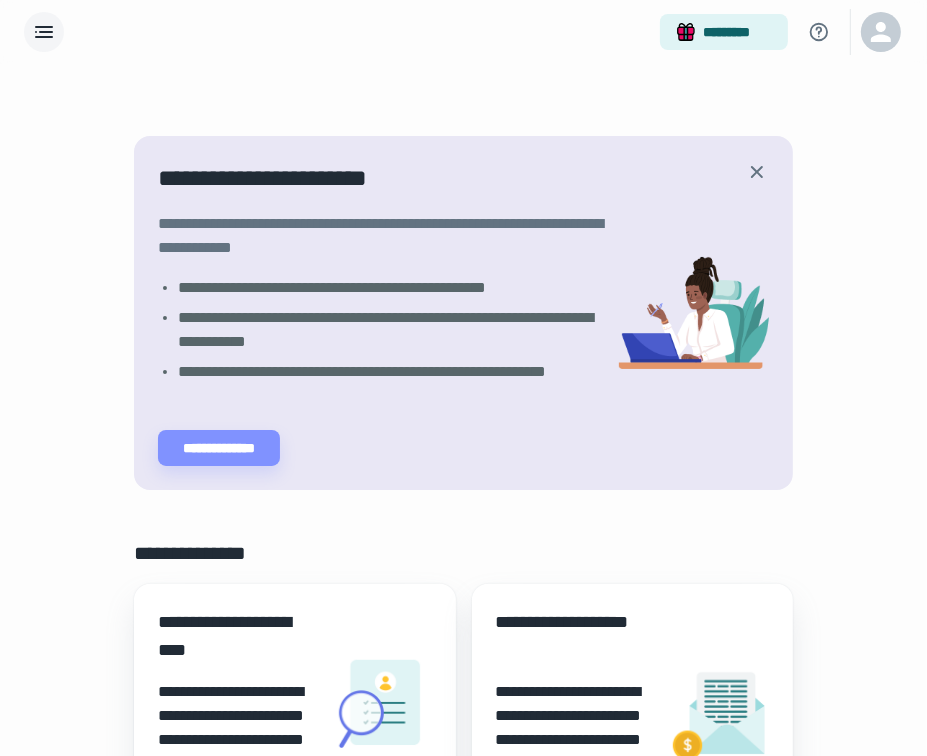 click 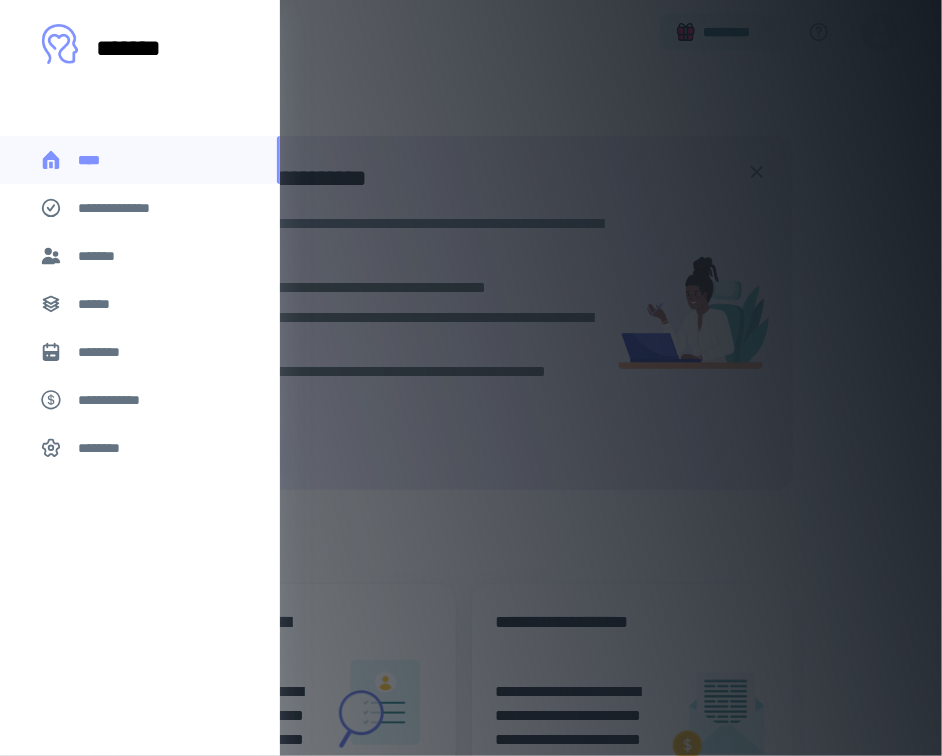 click on "********" at bounding box center [107, 352] 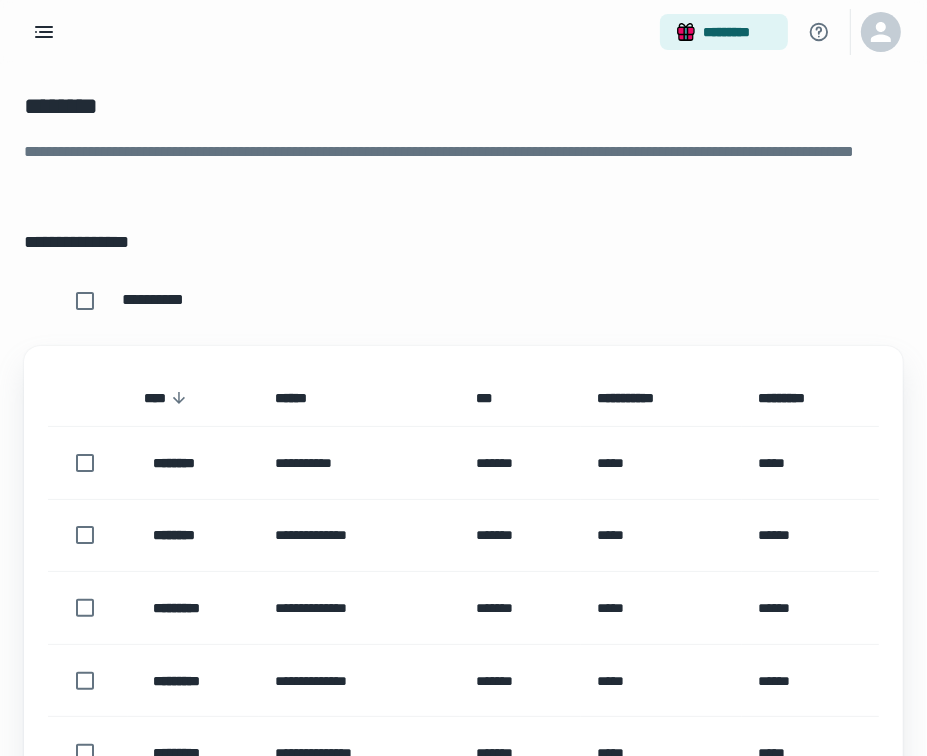 click on "[PHONE]" at bounding box center (463, 884) 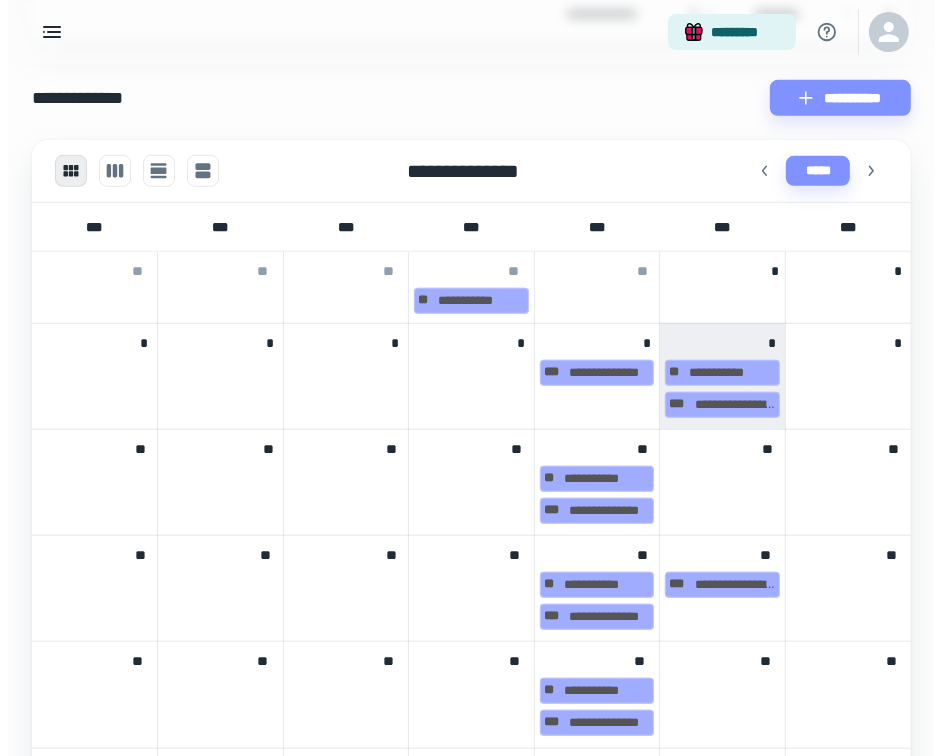 scroll, scrollTop: 868, scrollLeft: 0, axis: vertical 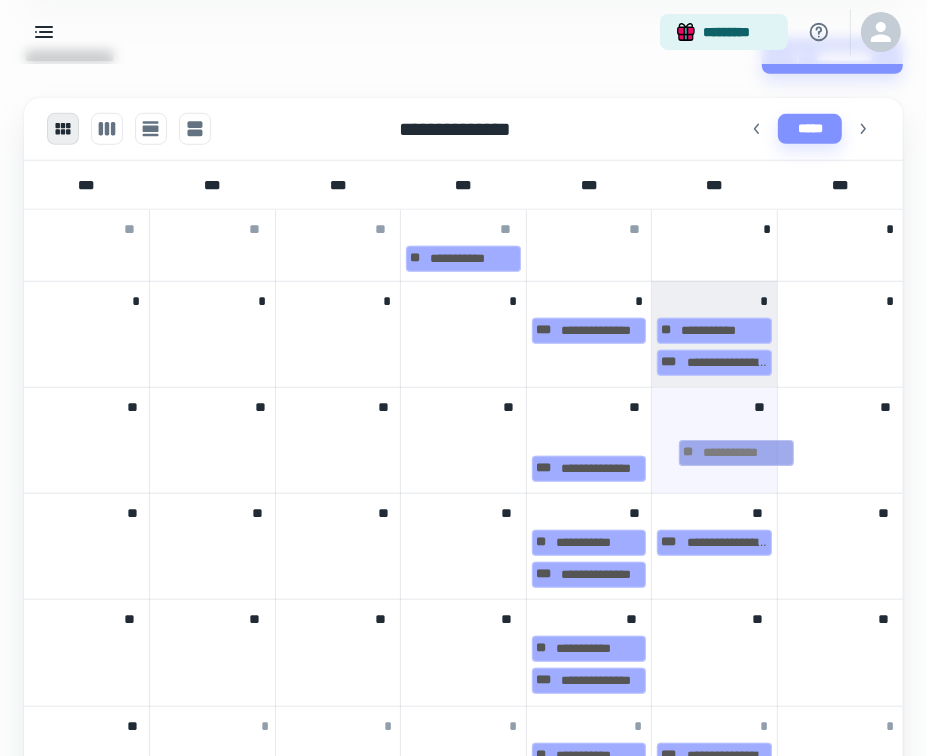 drag, startPoint x: 600, startPoint y: 435, endPoint x: 750, endPoint y: 449, distance: 150.65192 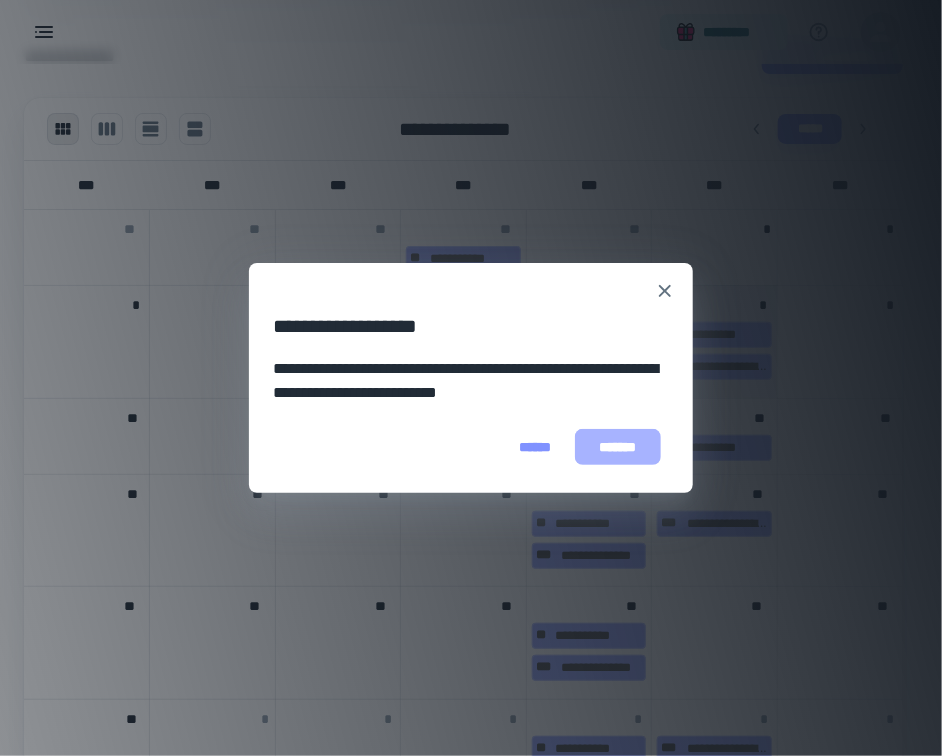 click on "*******" at bounding box center [618, 447] 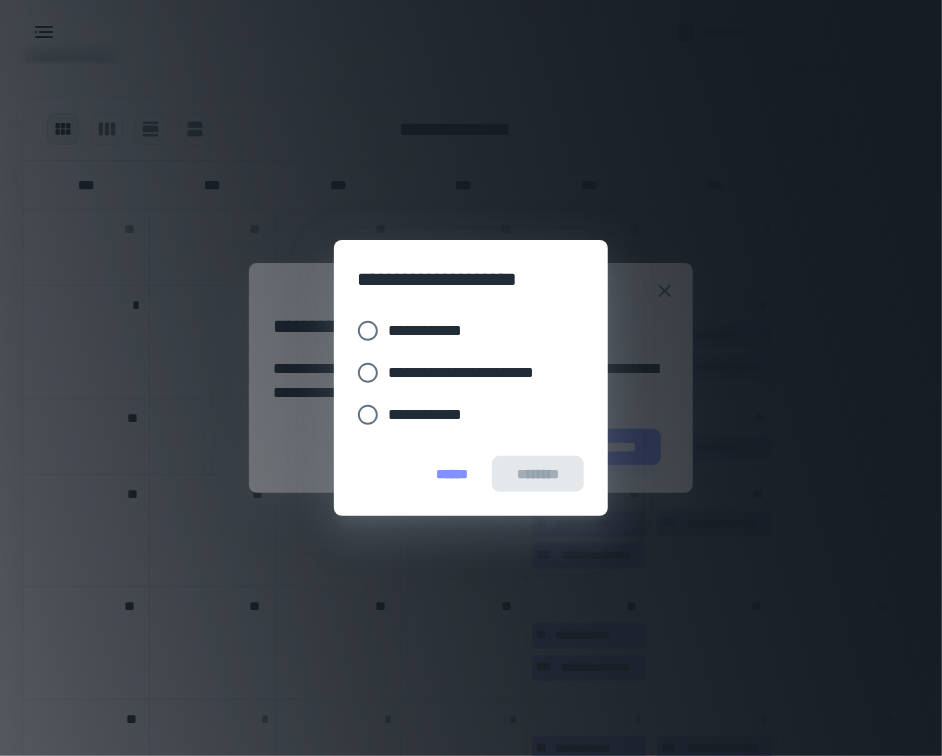 click on "**********" at bounding box center [434, 331] 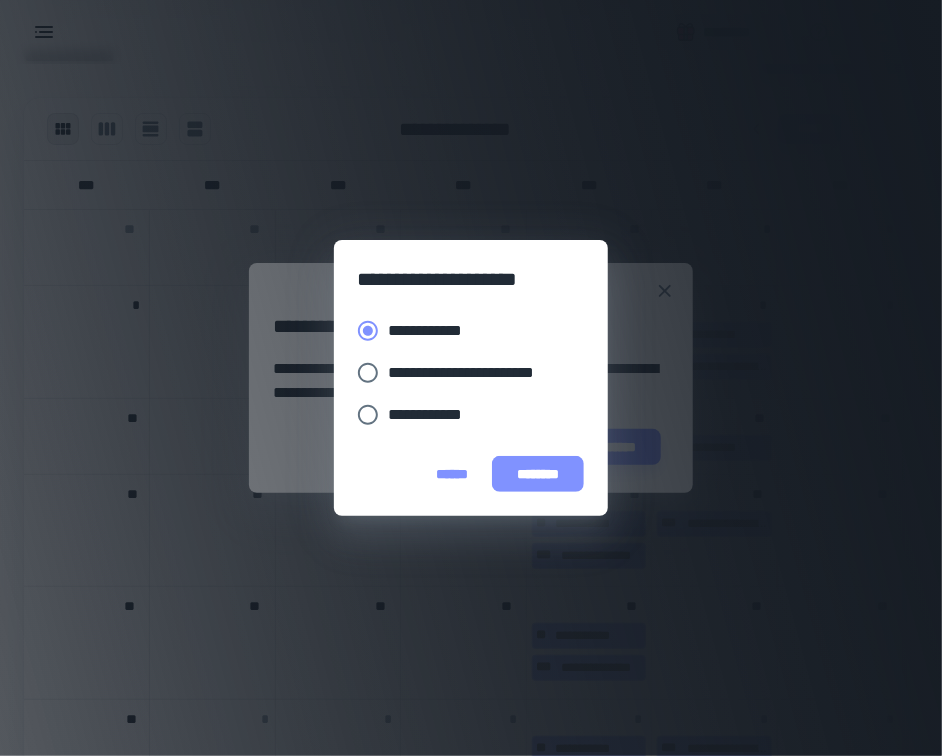 click on "********" at bounding box center [538, 474] 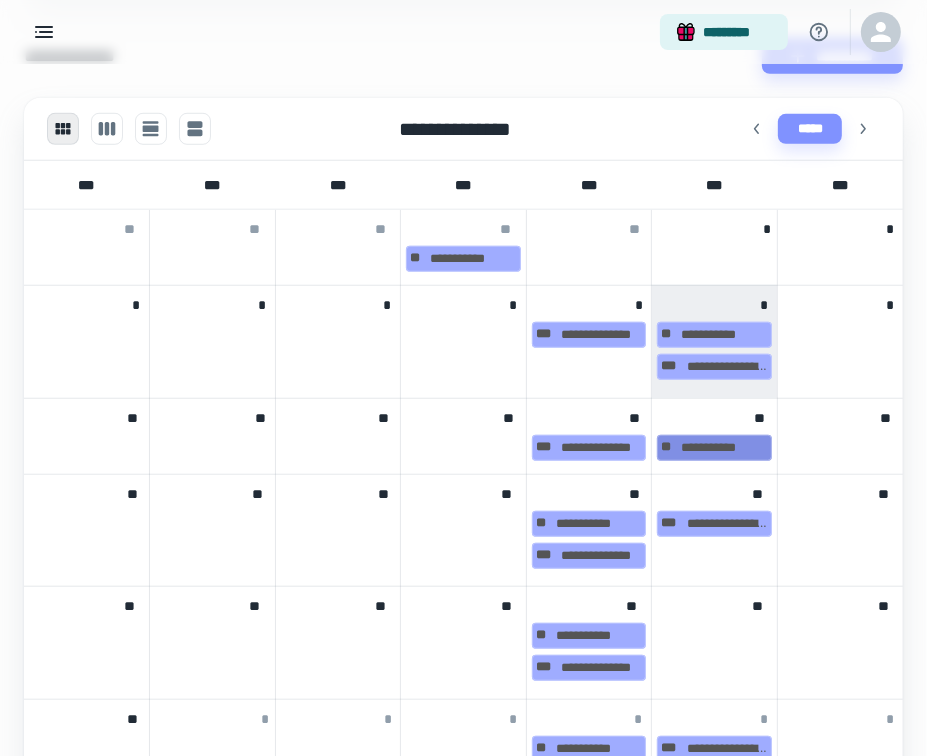 click on "[PHONE]" at bounding box center (714, 448) 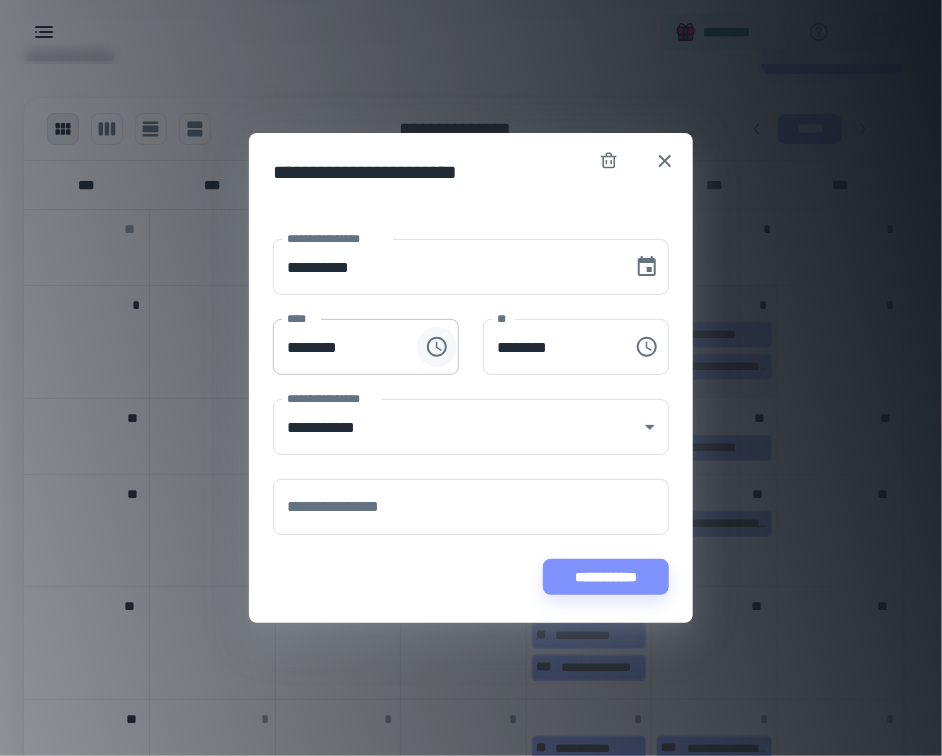 click 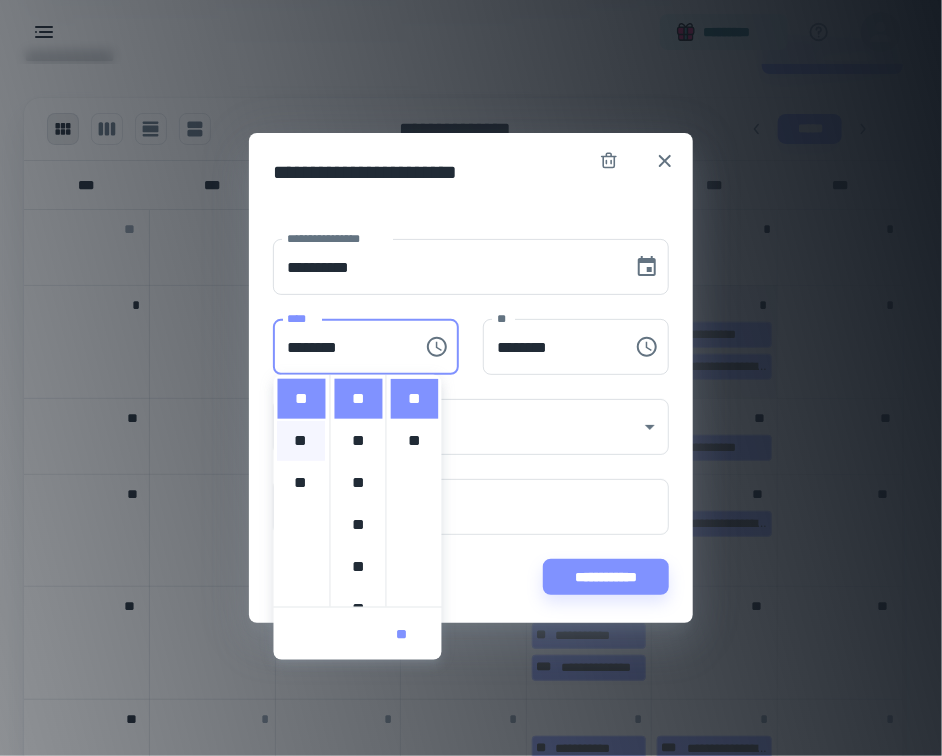 click on "**" at bounding box center [302, 441] 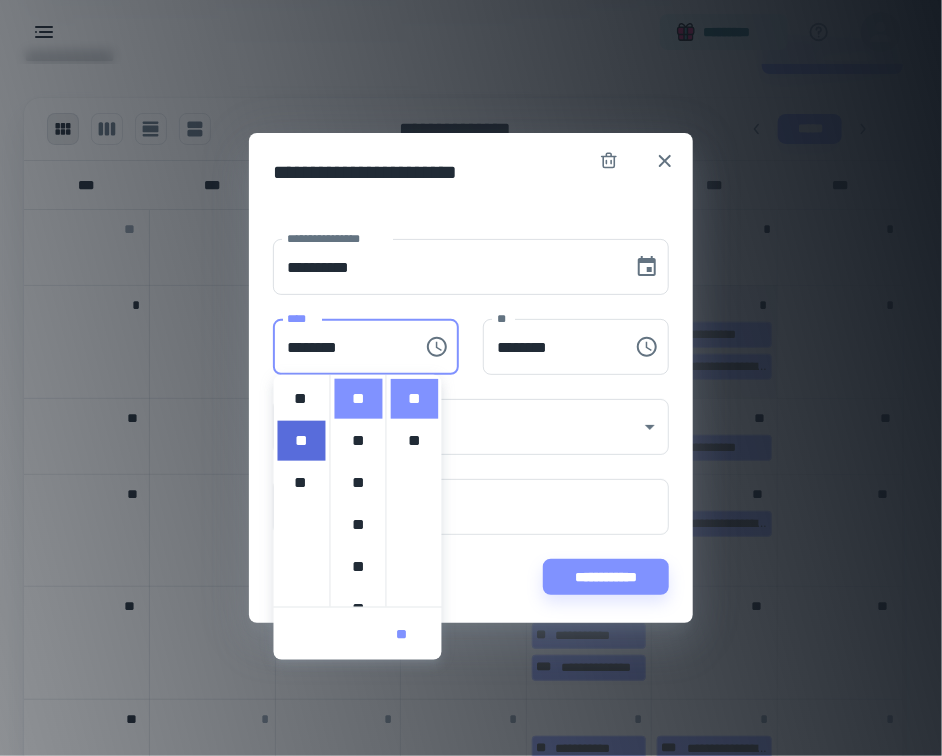 scroll, scrollTop: 420, scrollLeft: 0, axis: vertical 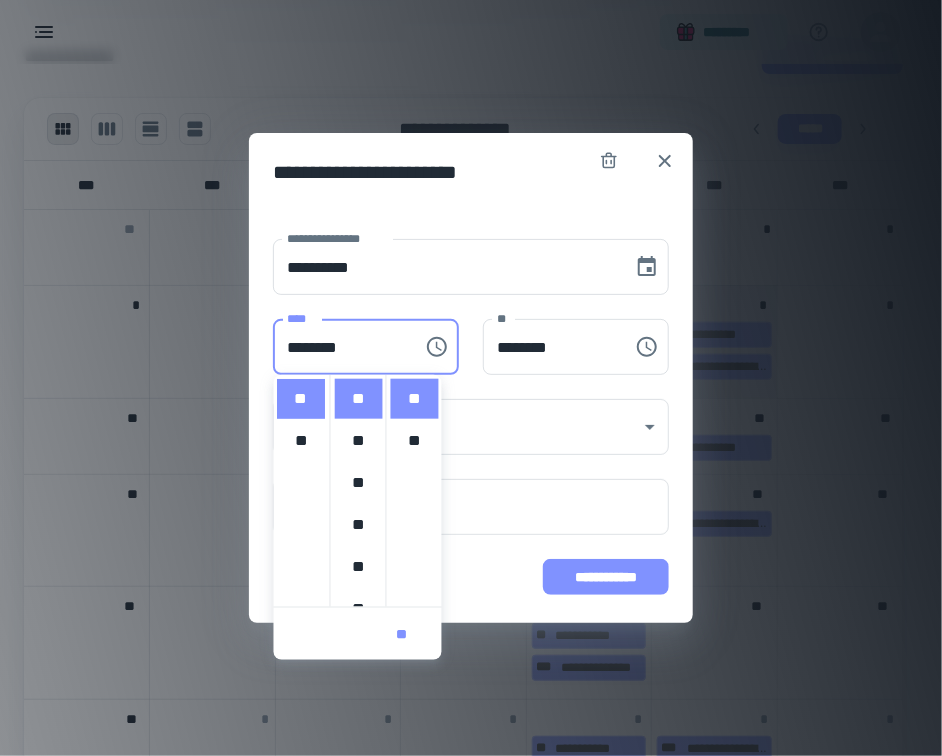 click on "**********" at bounding box center (606, 577) 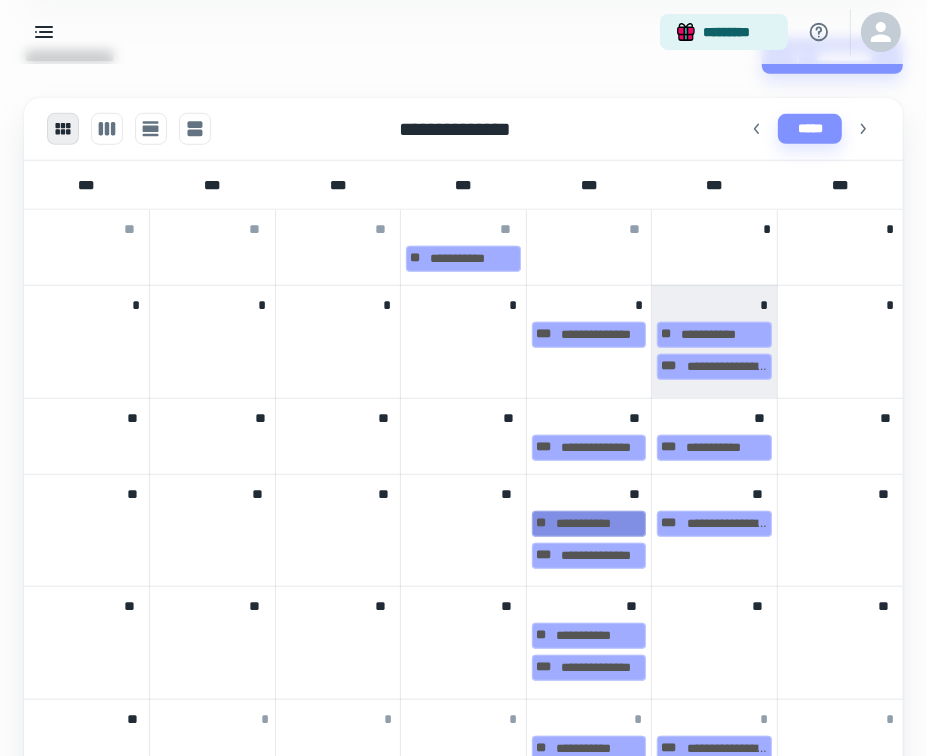 click on "[PHONE]" at bounding box center [589, 524] 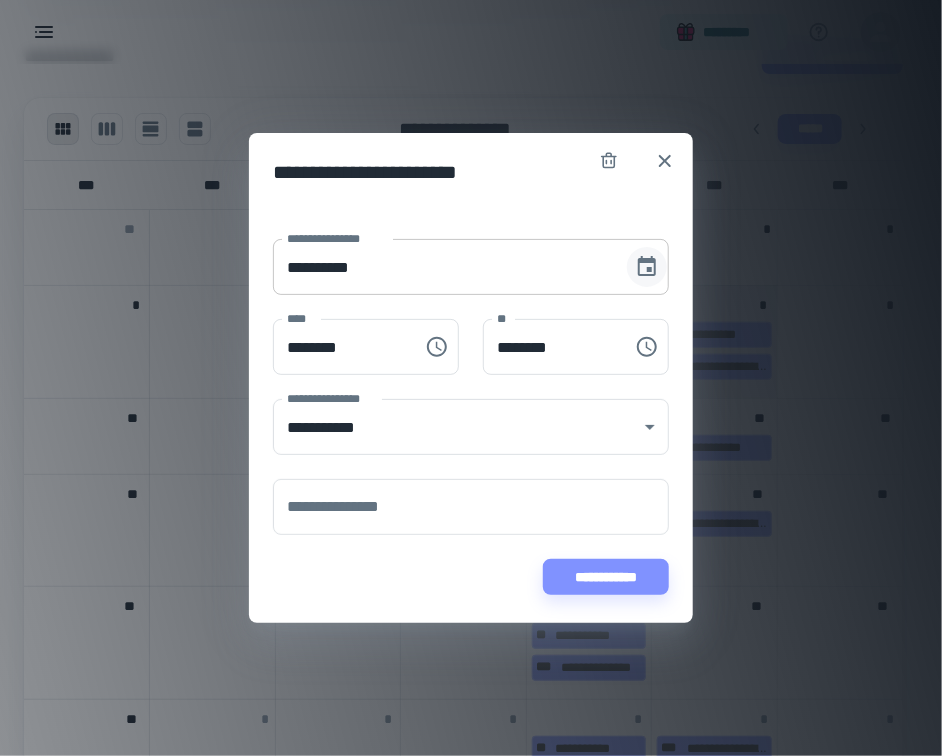 click 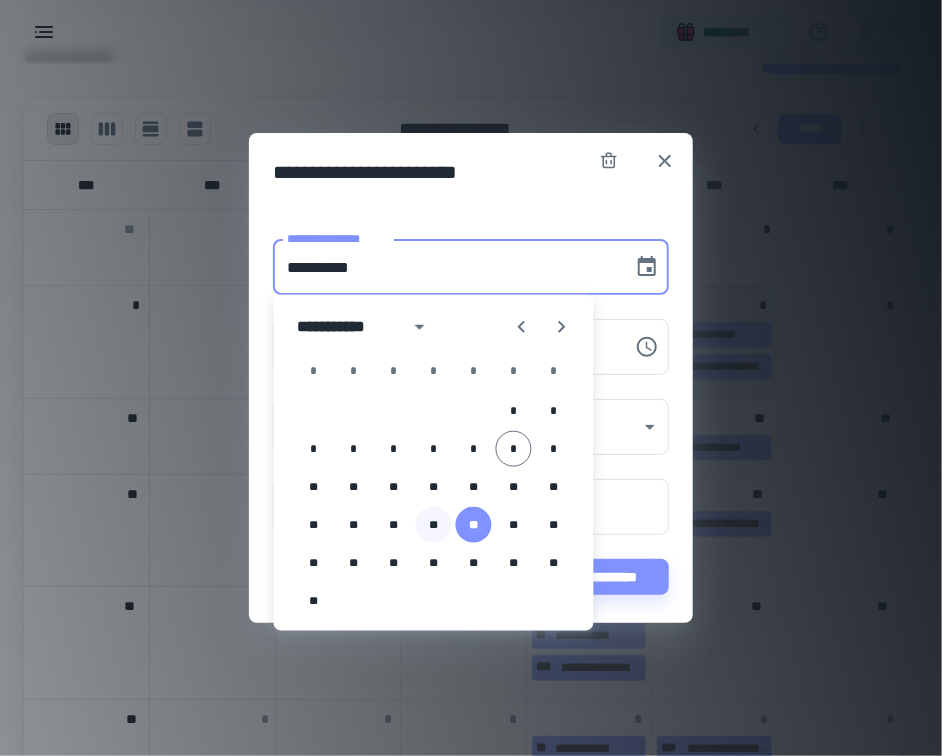 click on "**" at bounding box center [434, 525] 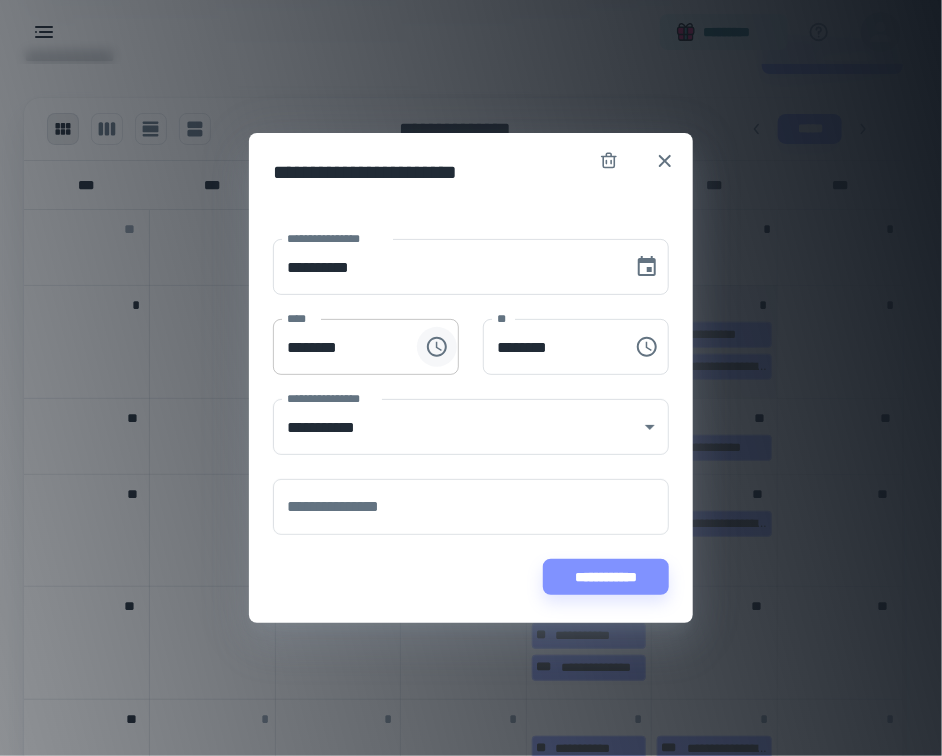 click 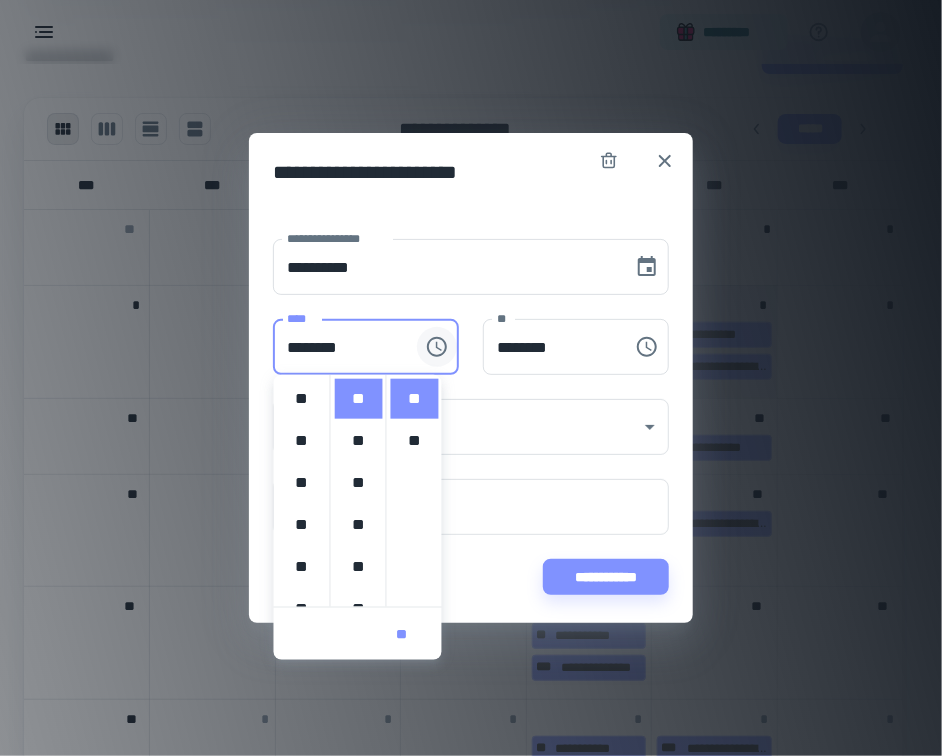 scroll, scrollTop: 378, scrollLeft: 0, axis: vertical 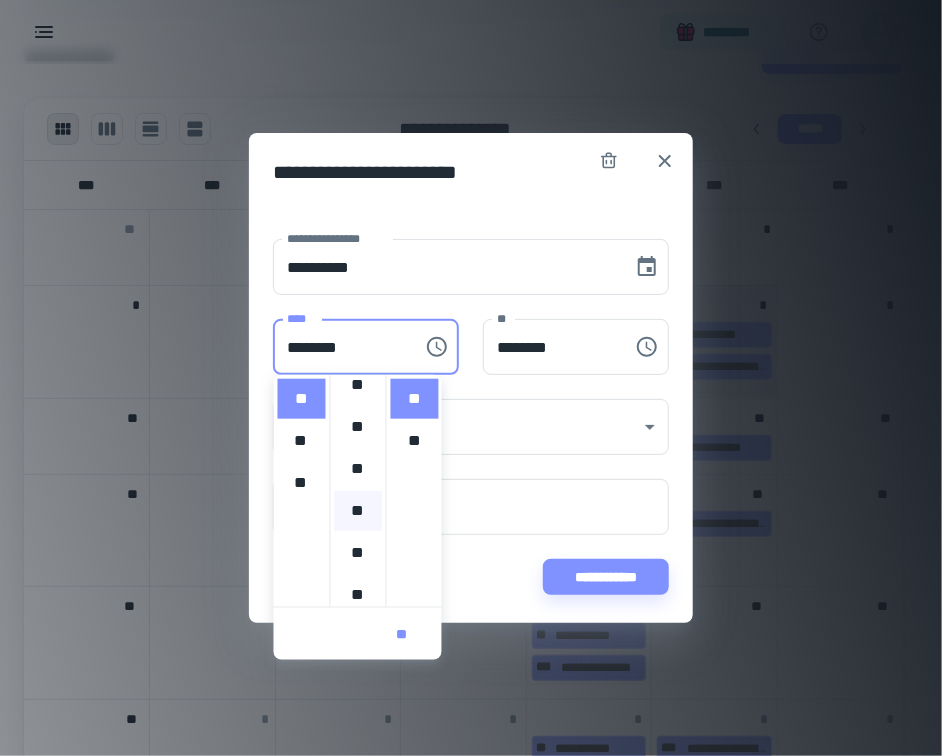 click on "**" at bounding box center [359, 511] 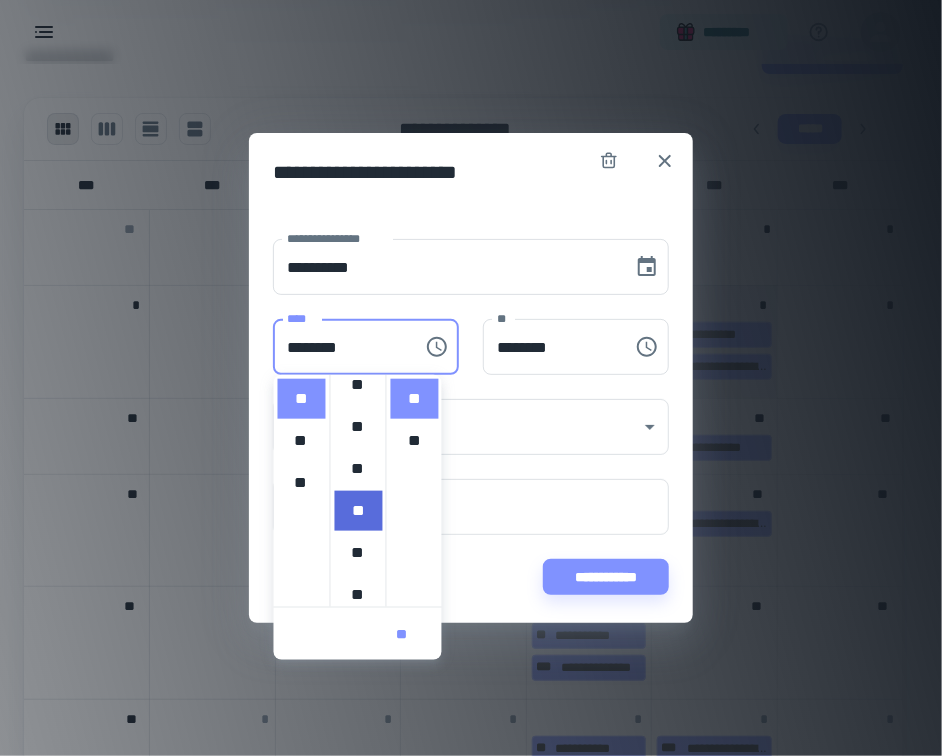 scroll, scrollTop: 252, scrollLeft: 0, axis: vertical 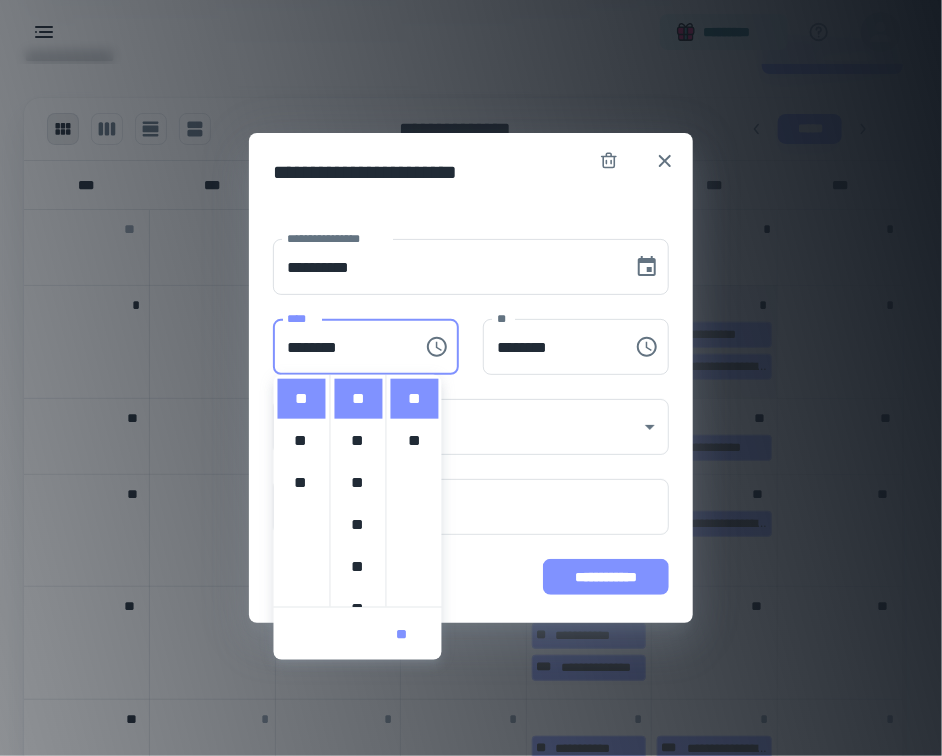 click on "**********" at bounding box center (606, 577) 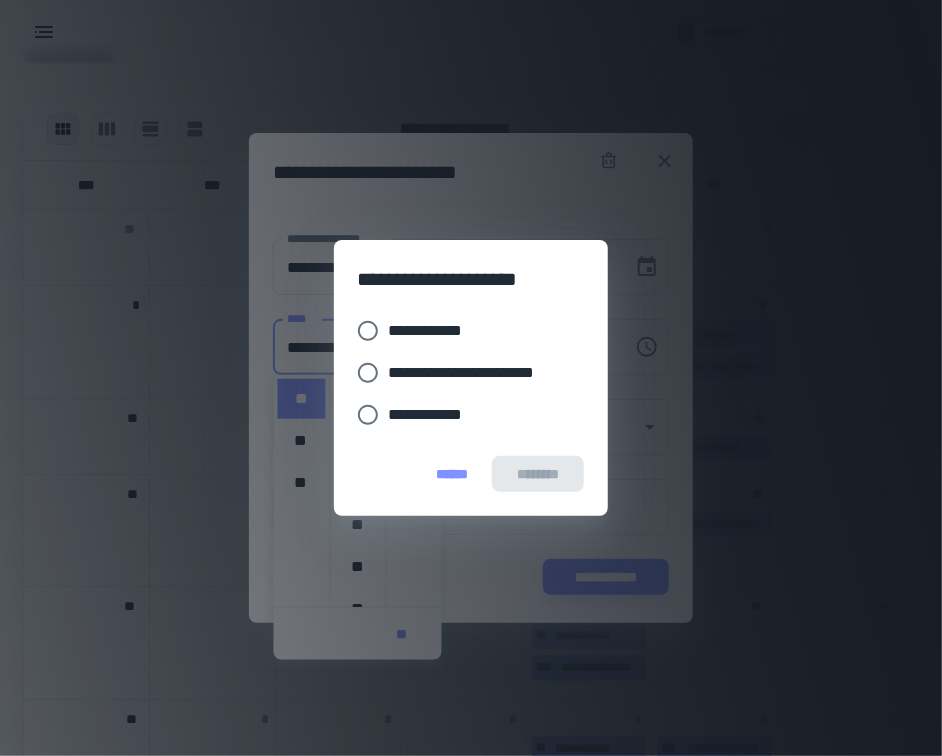 click on "**********" at bounding box center [434, 331] 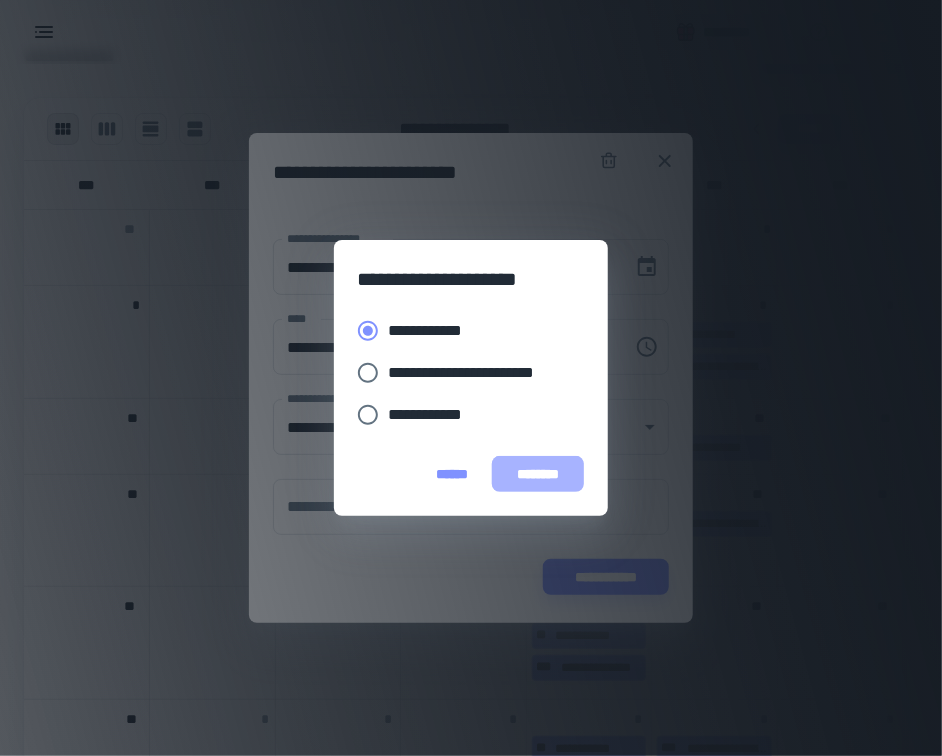 click on "********" at bounding box center [538, 474] 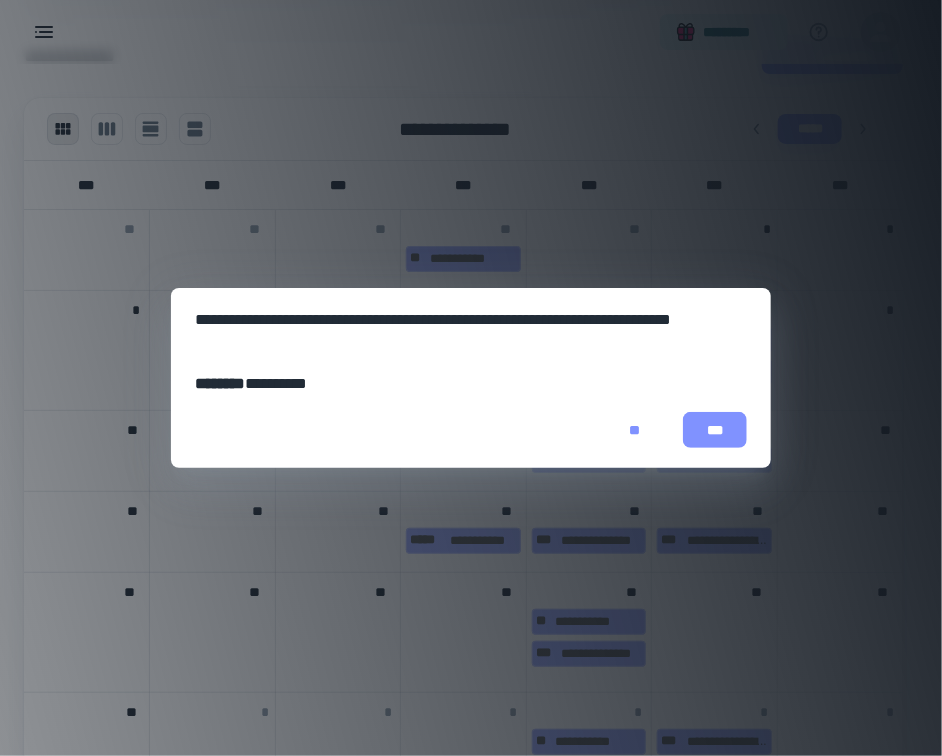click on "***" at bounding box center (715, 430) 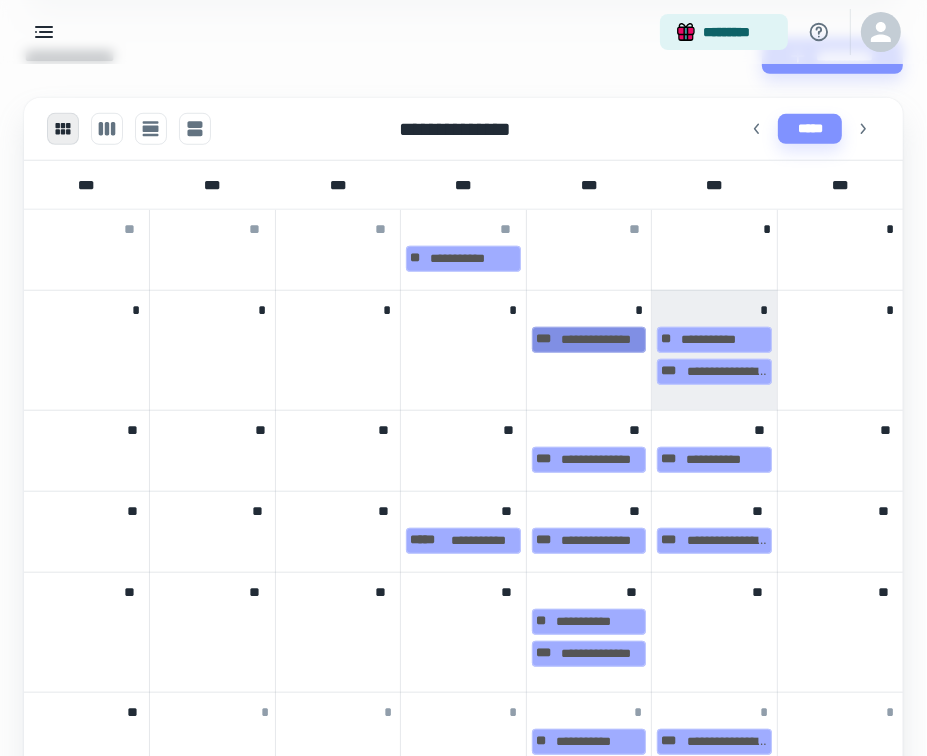 click on "[PHONE]" at bounding box center (589, 340) 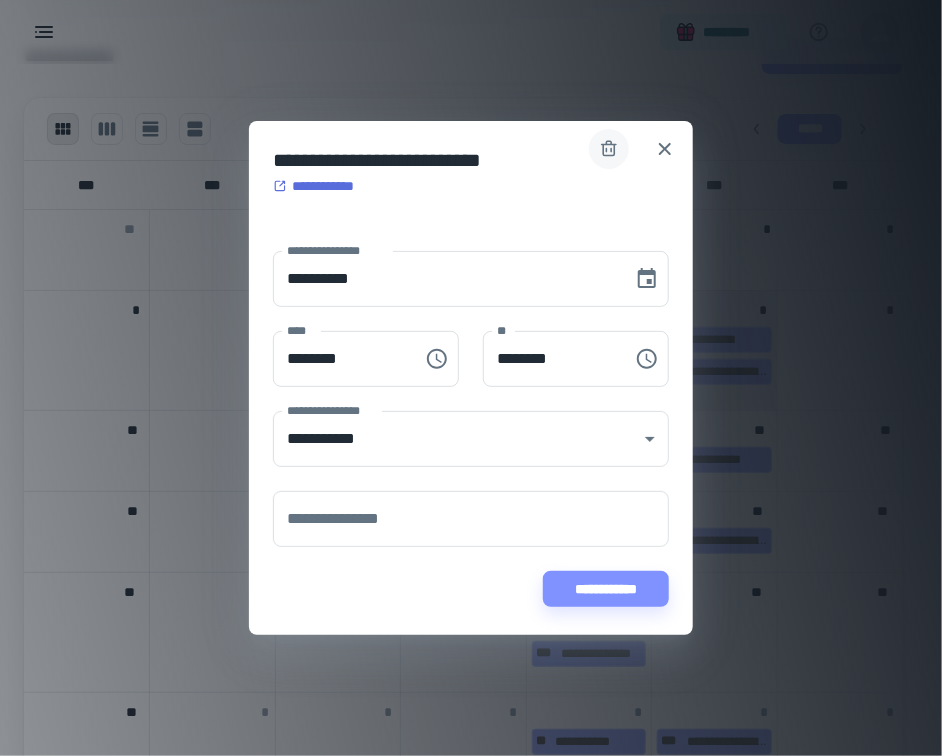 click 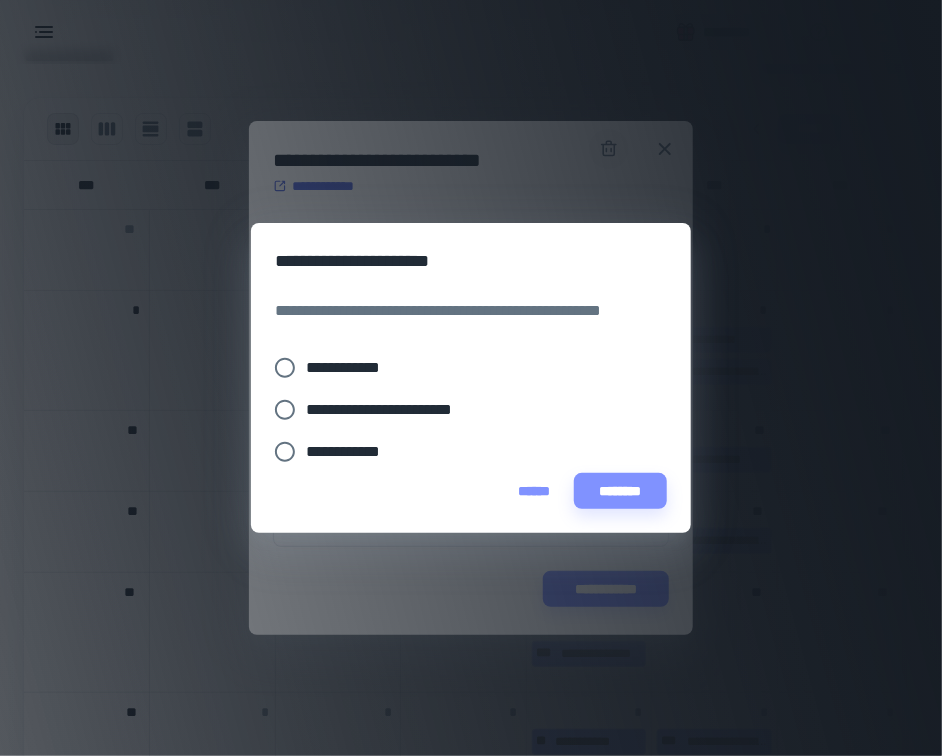 click on "**********" at bounding box center (351, 368) 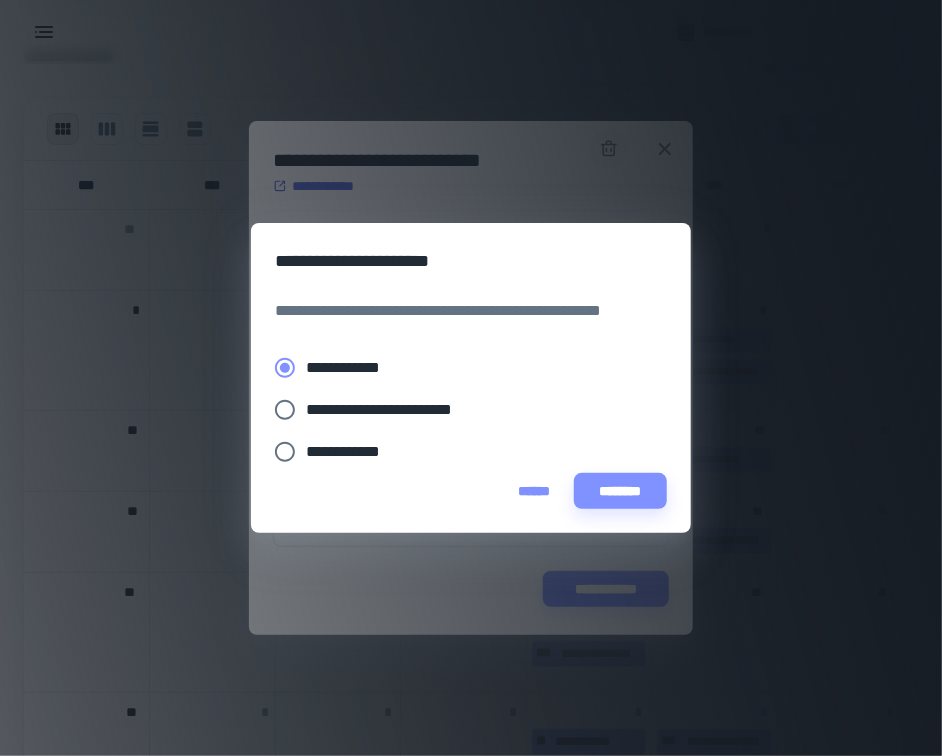 click on "**********" at bounding box center (457, 452) 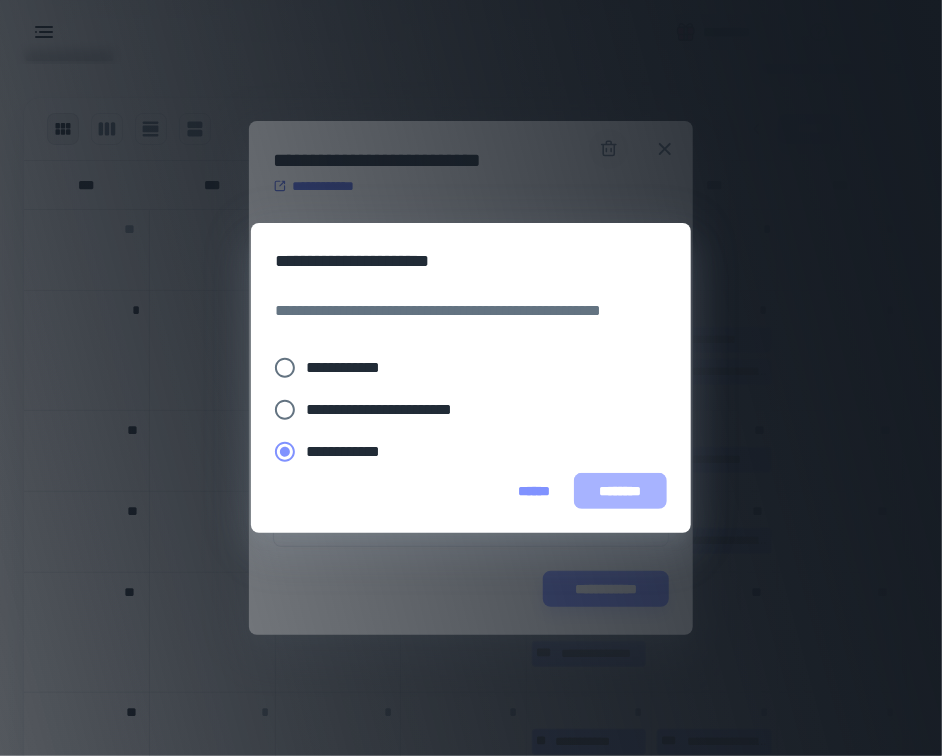 click on "********" at bounding box center (620, 491) 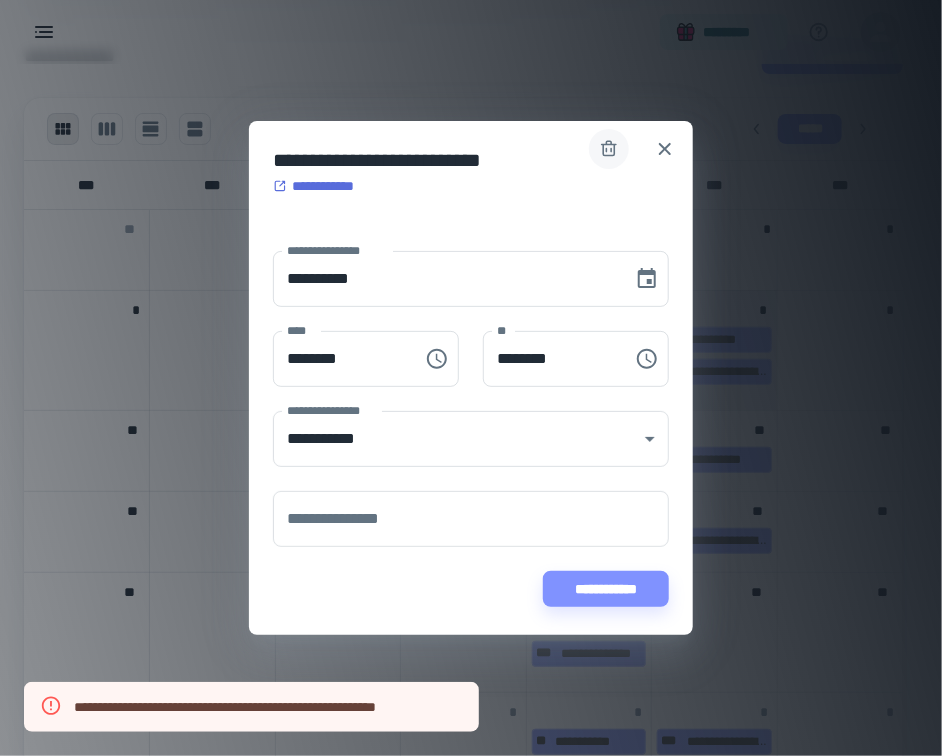click at bounding box center [609, 149] 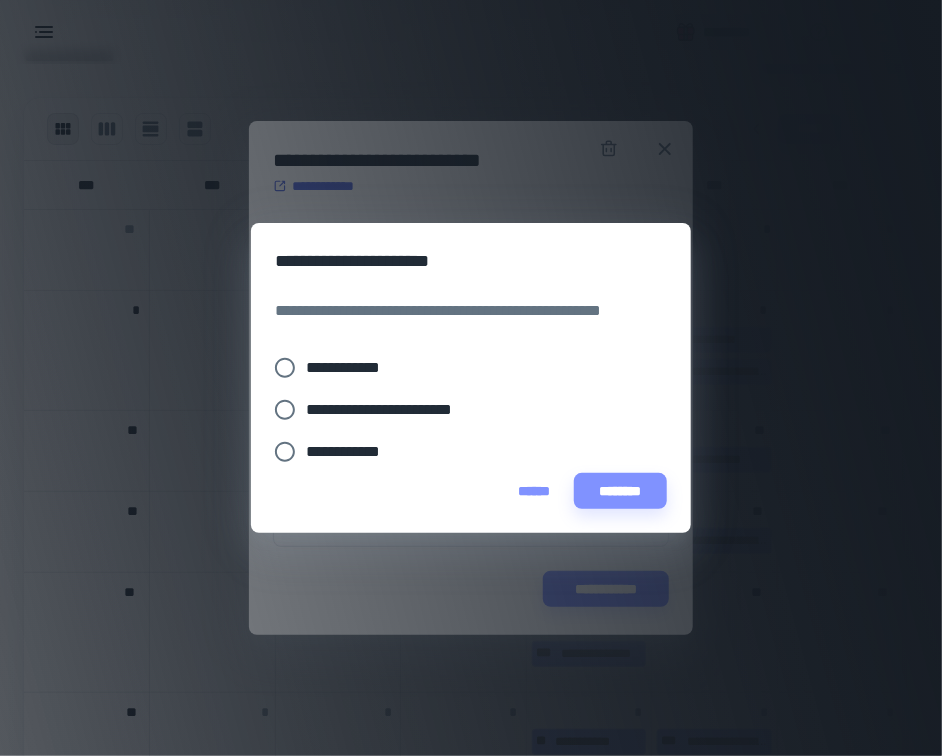 click on "**********" at bounding box center [457, 368] 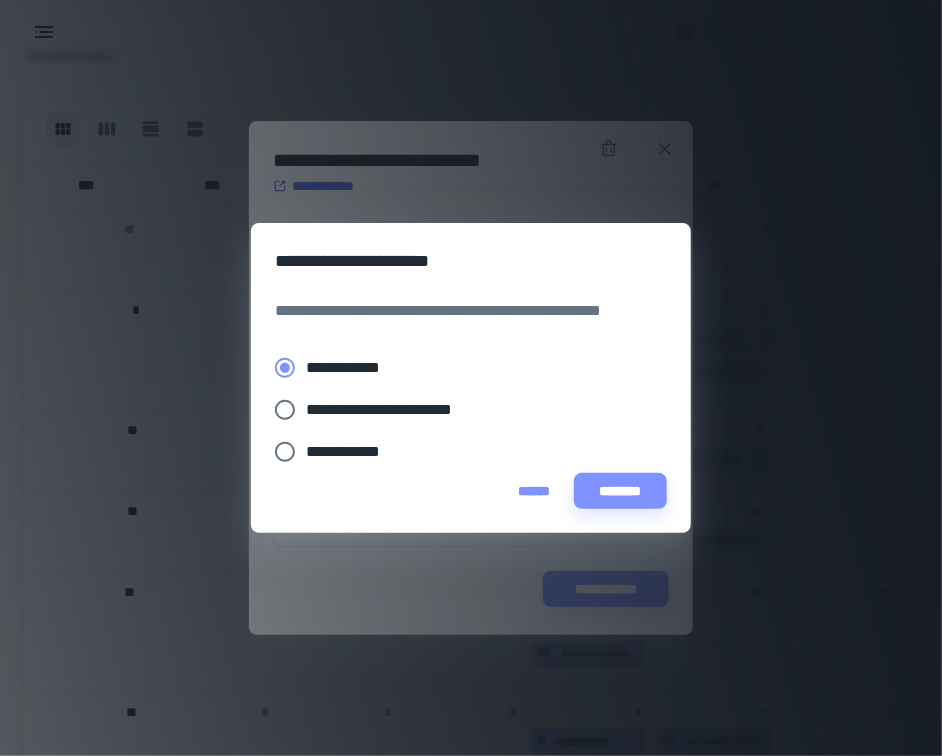 click on "**********" at bounding box center [457, 452] 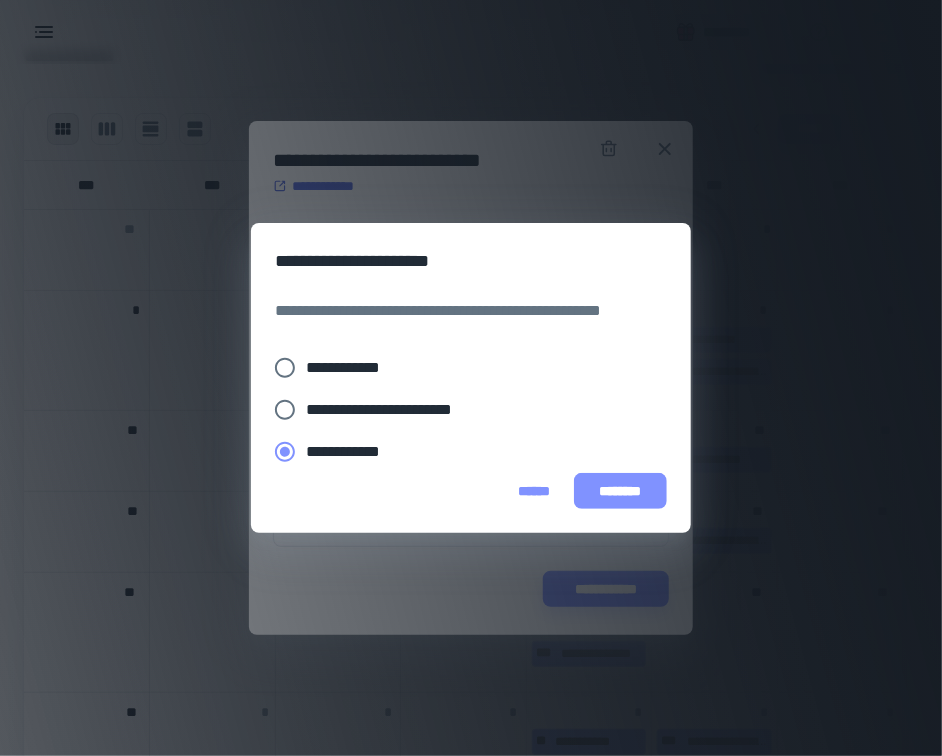 click on "********" at bounding box center [620, 491] 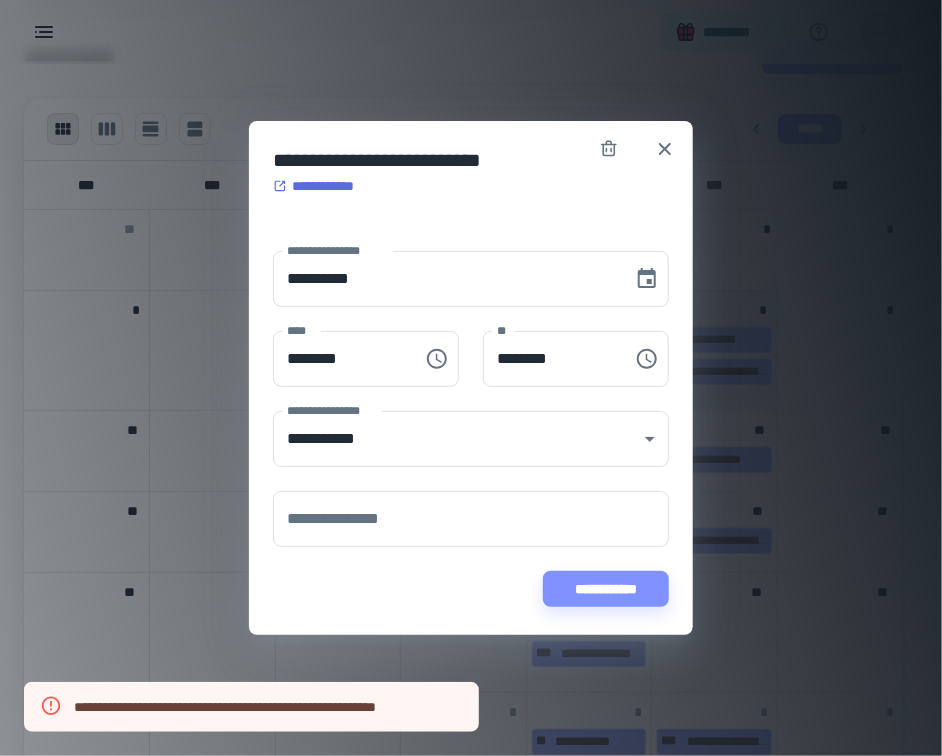 click on "[PHONE]" at bounding box center (471, 167) 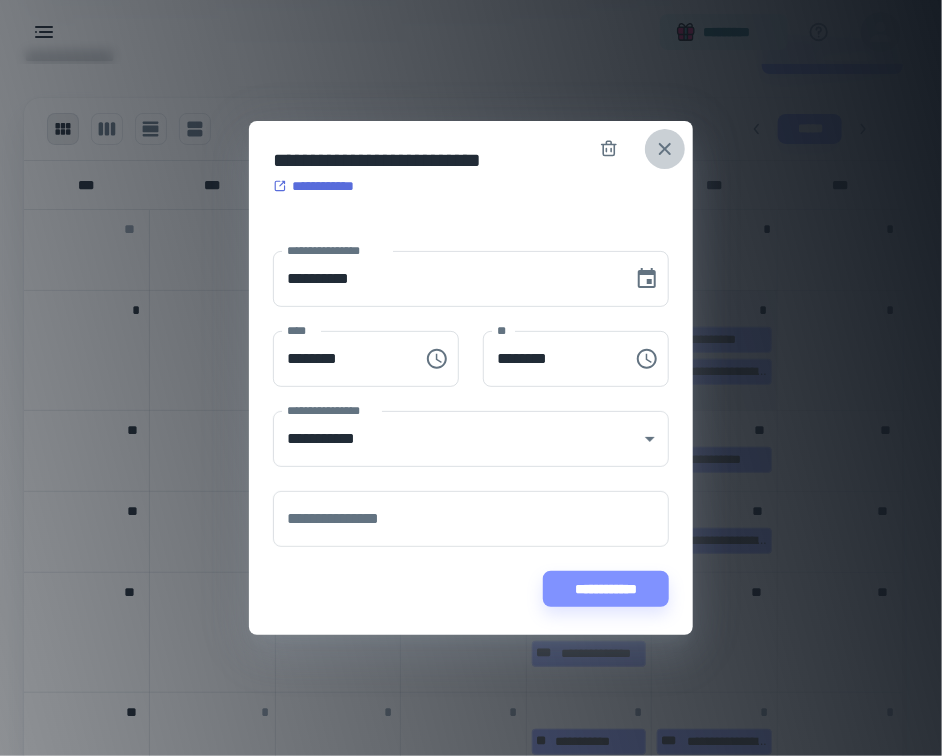 click 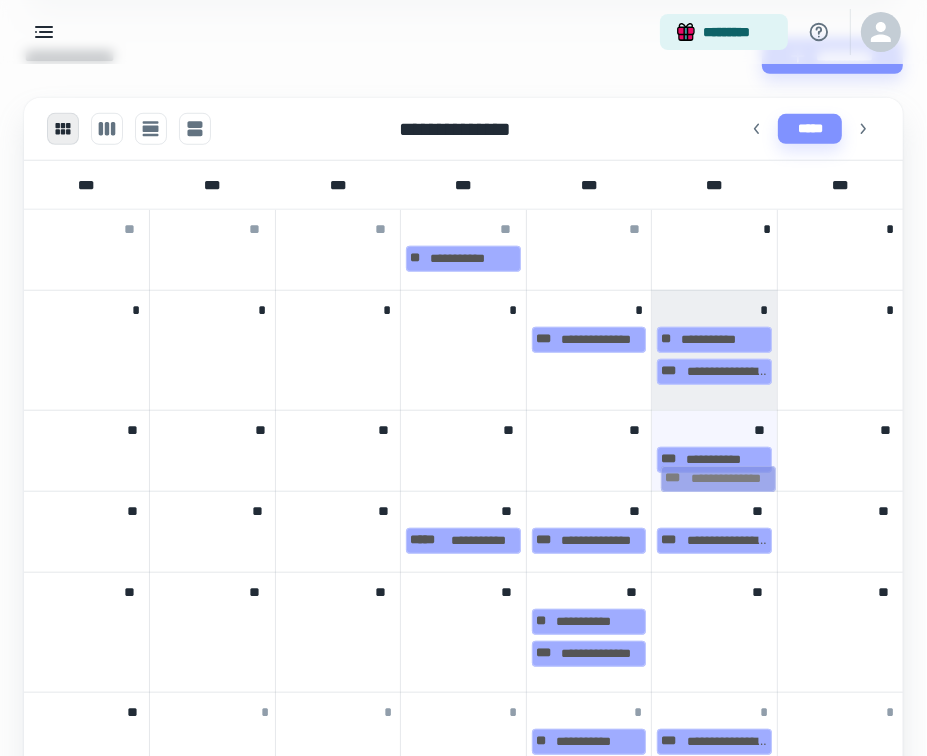 drag, startPoint x: 573, startPoint y: 458, endPoint x: 701, endPoint y: 478, distance: 129.55309 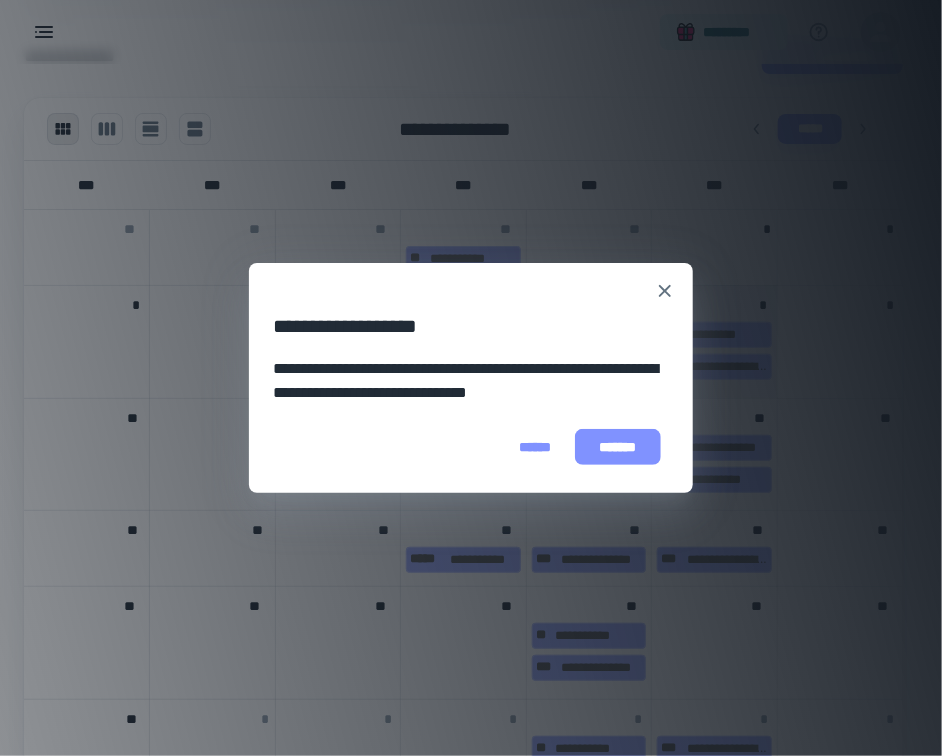 click on "*******" at bounding box center (618, 447) 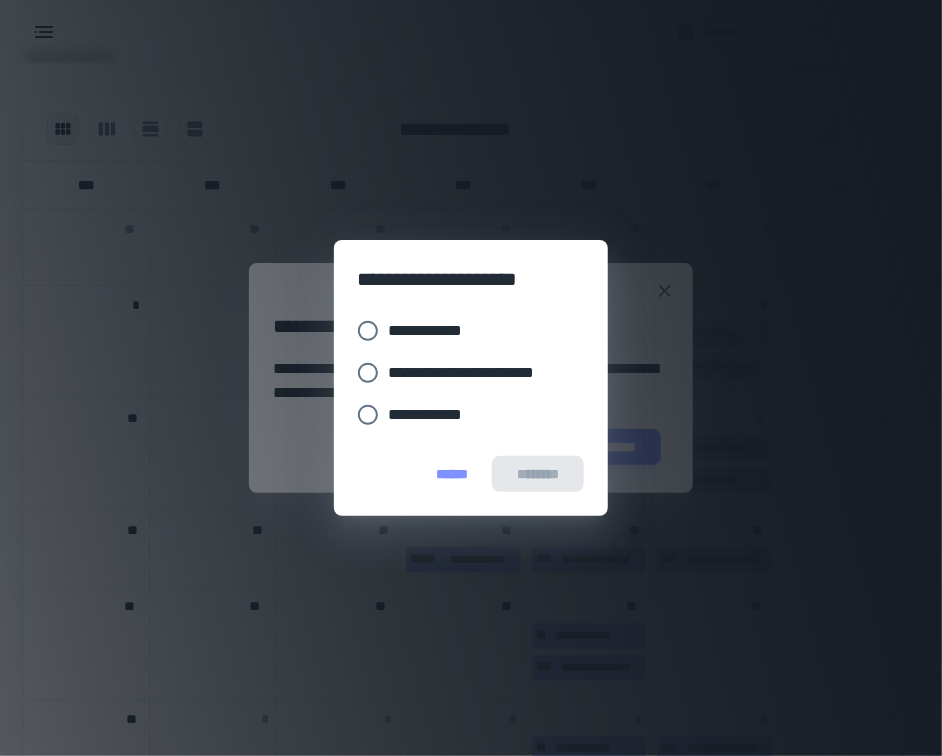 click on "**********" at bounding box center [434, 331] 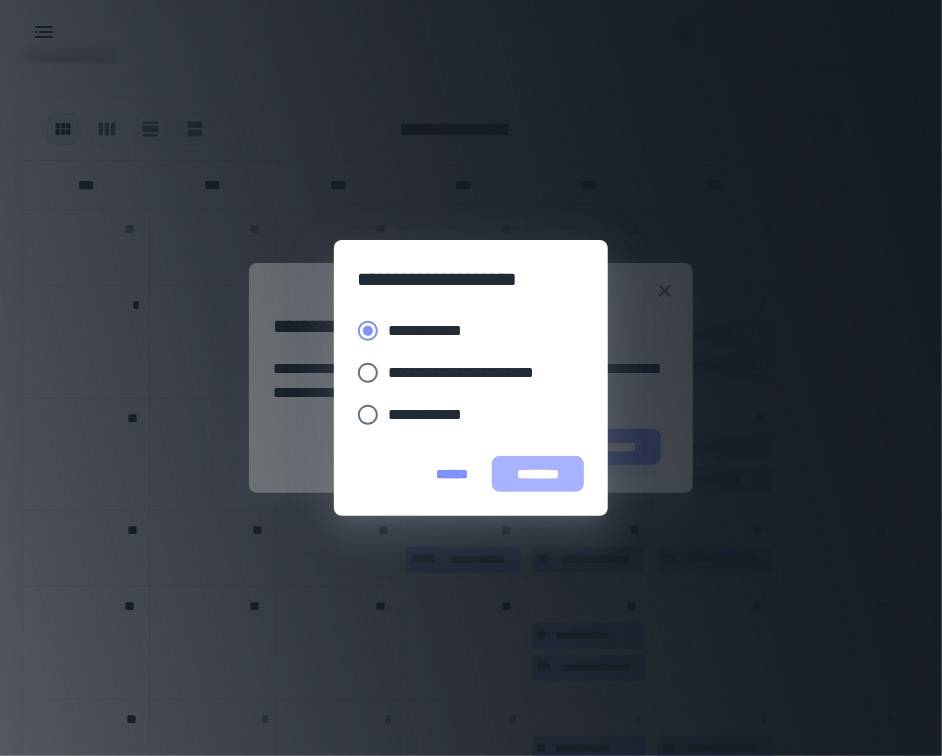 click on "********" at bounding box center [538, 474] 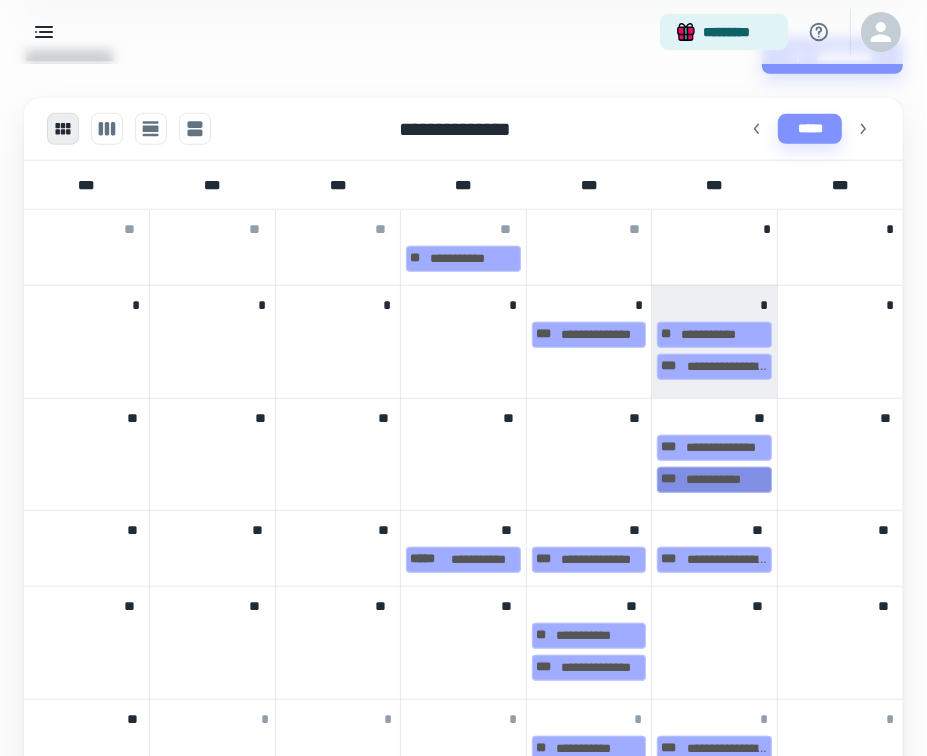 click on "[PHONE]" at bounding box center (714, 480) 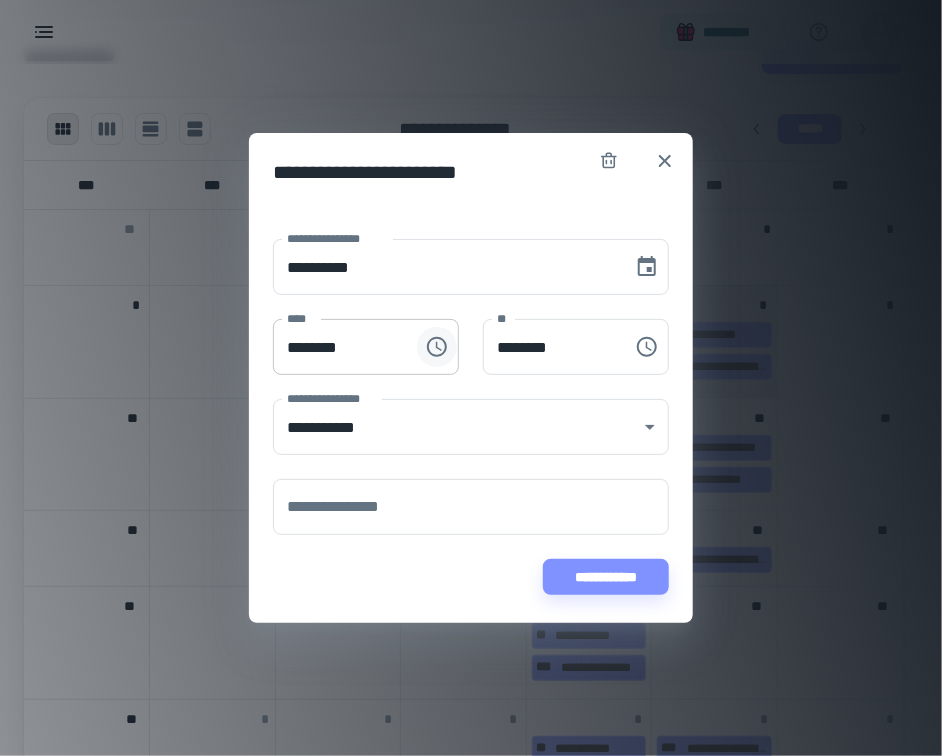click 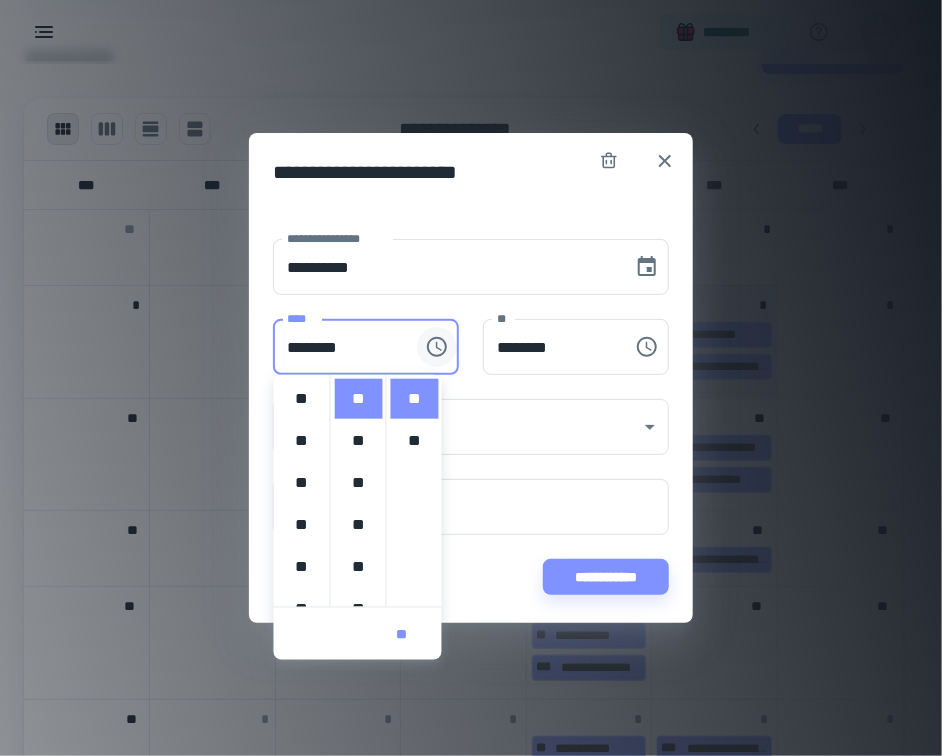scroll, scrollTop: 420, scrollLeft: 0, axis: vertical 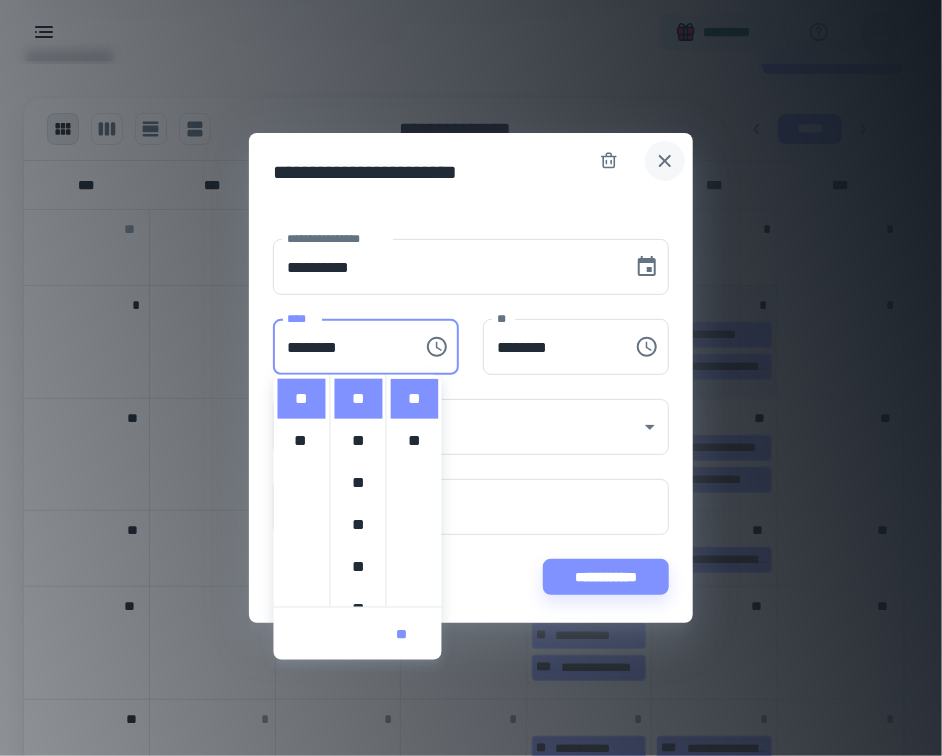 click 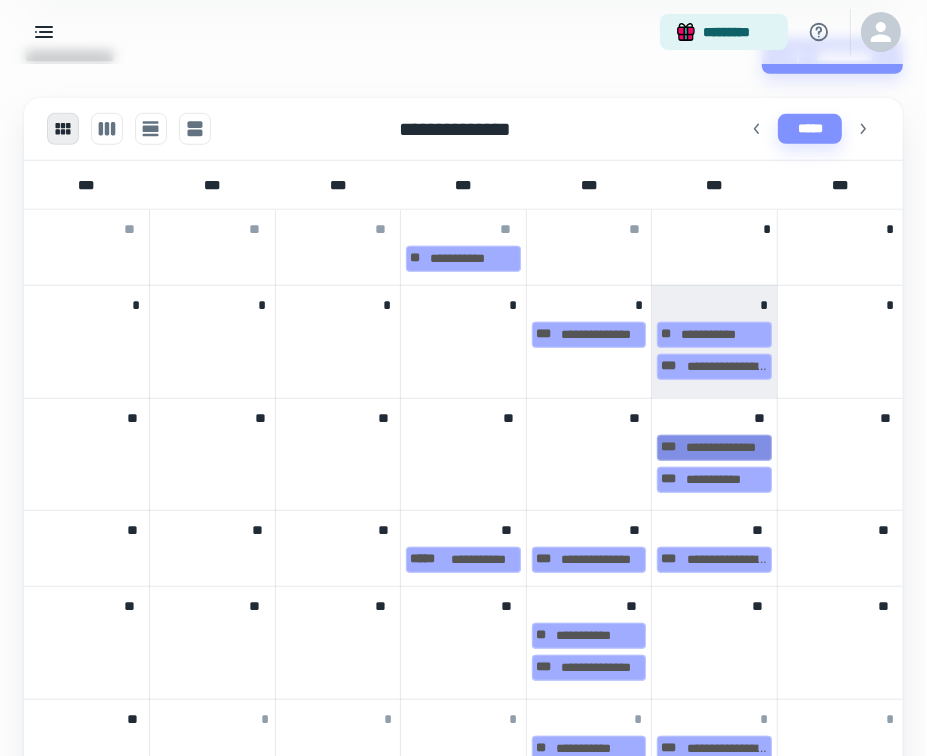 click on "[PHONE]" at bounding box center (714, 448) 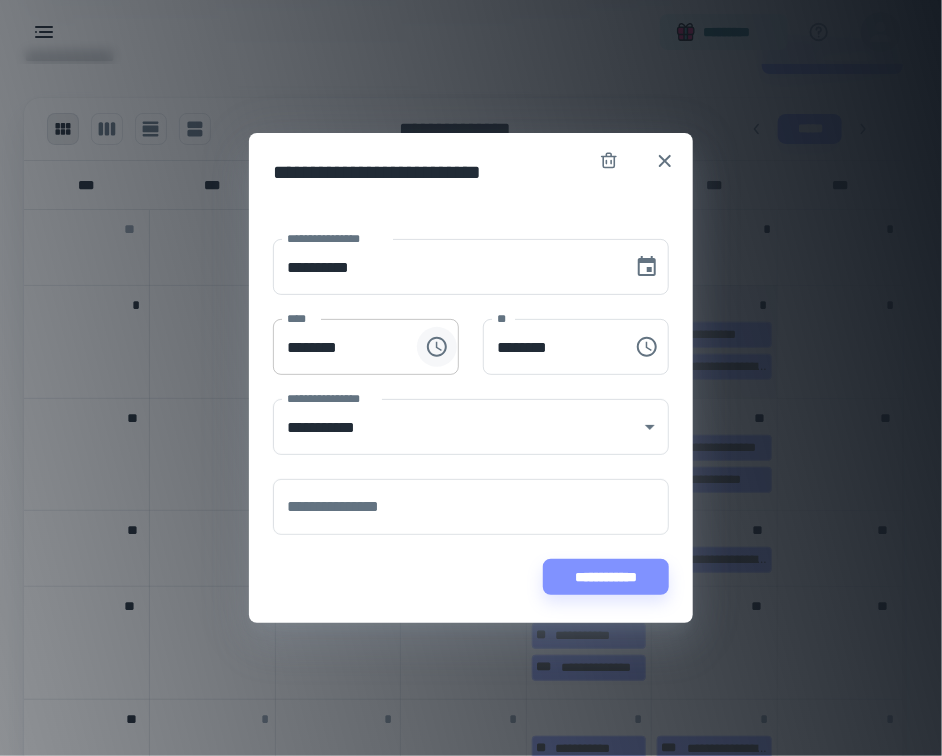 click 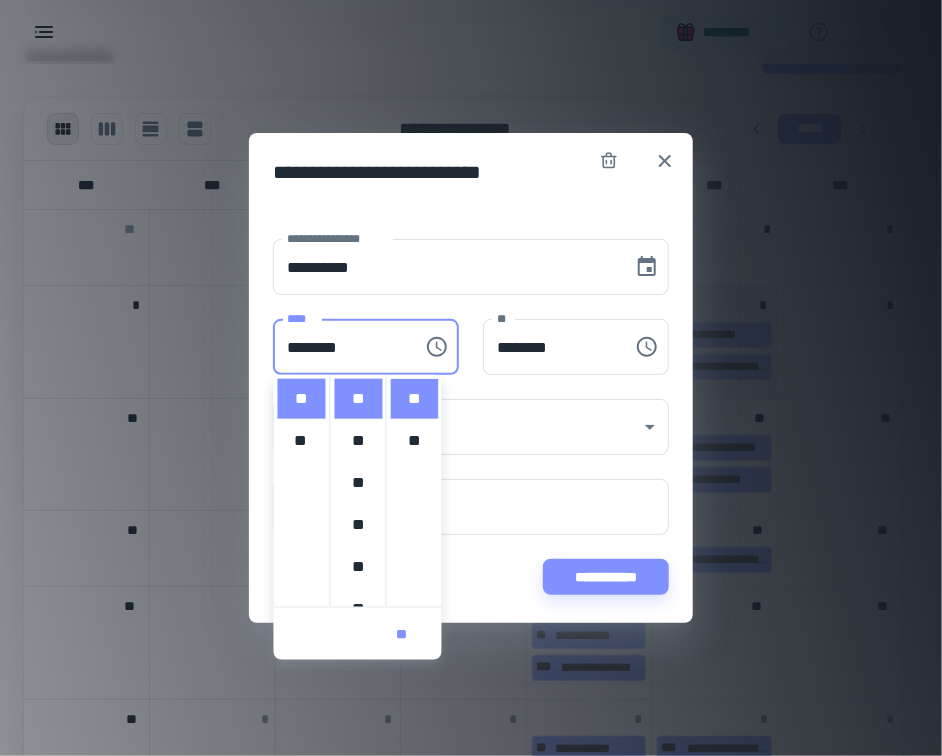 scroll, scrollTop: 0, scrollLeft: 0, axis: both 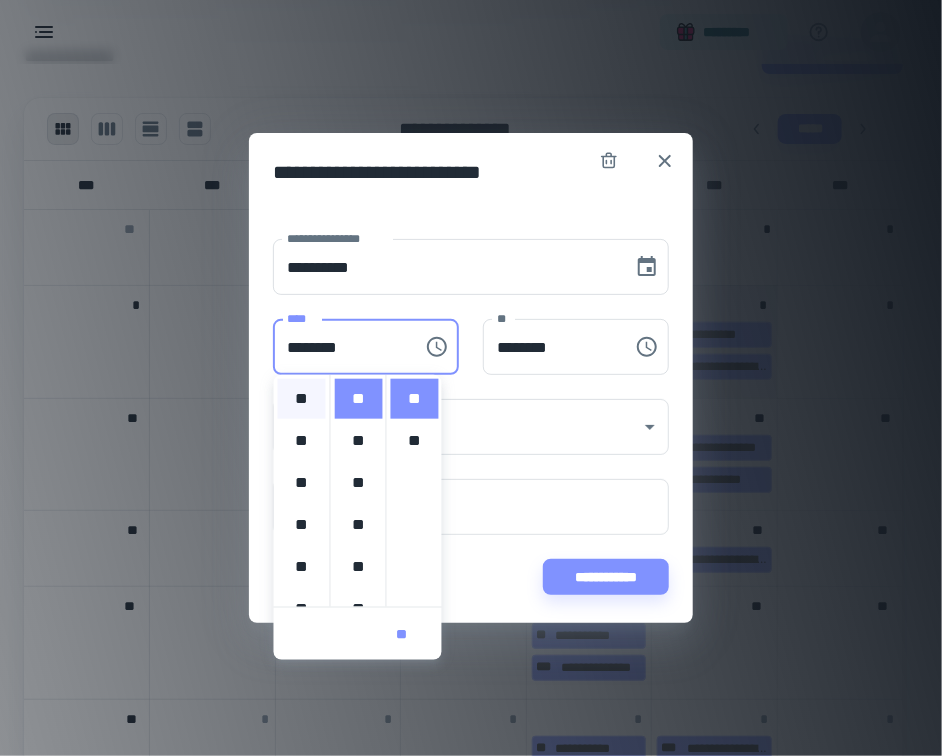 click on "**" at bounding box center [302, 399] 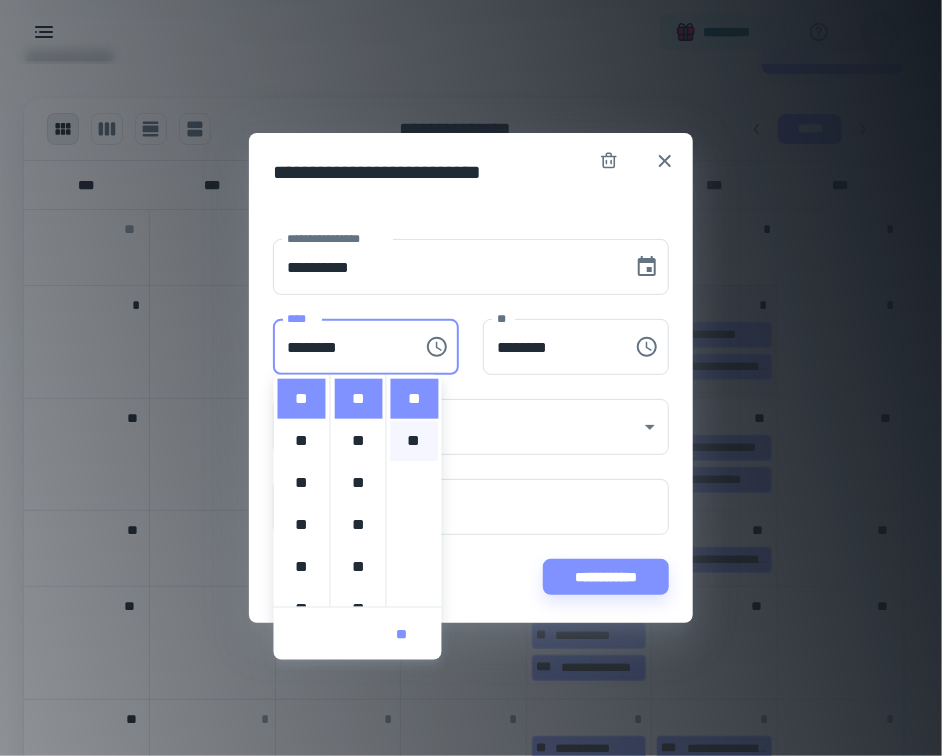 click on "**" at bounding box center [415, 441] 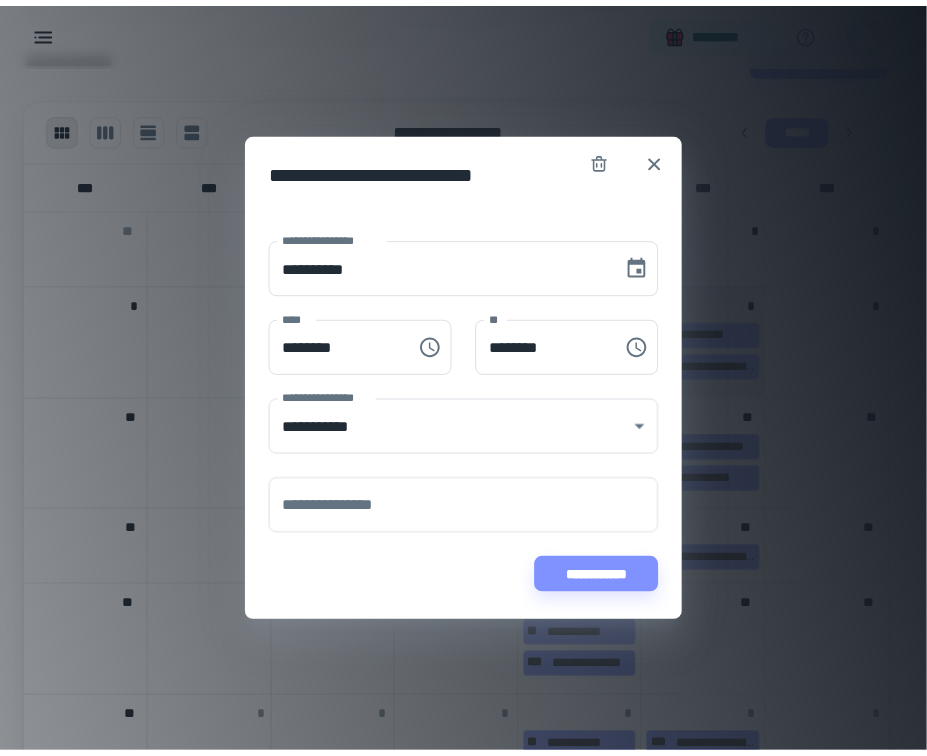 scroll, scrollTop: 42, scrollLeft: 0, axis: vertical 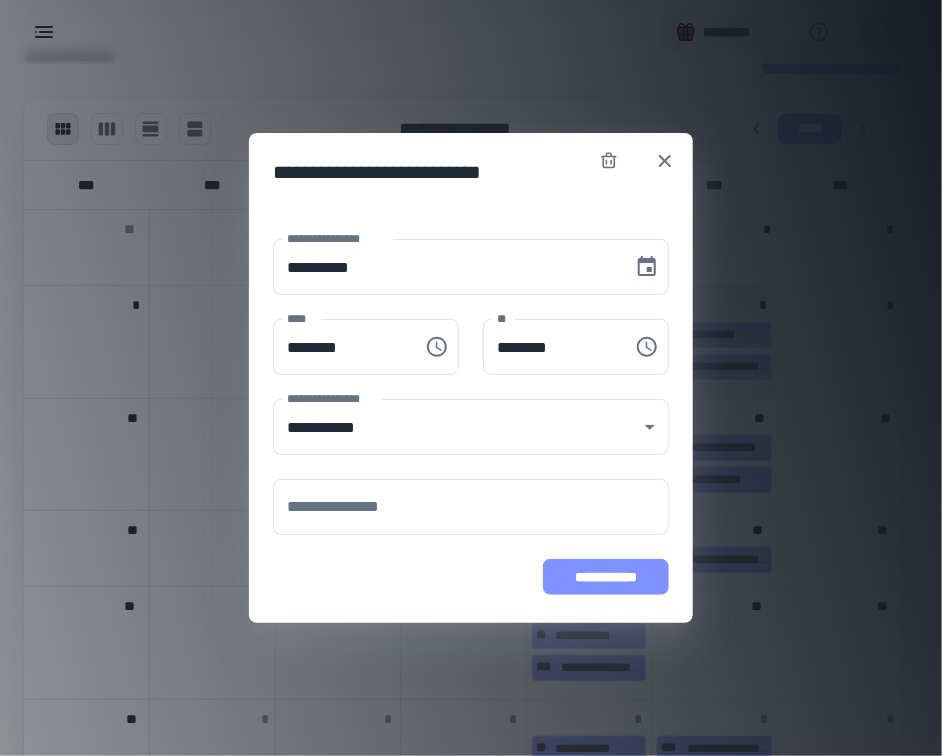 click on "**********" at bounding box center [606, 577] 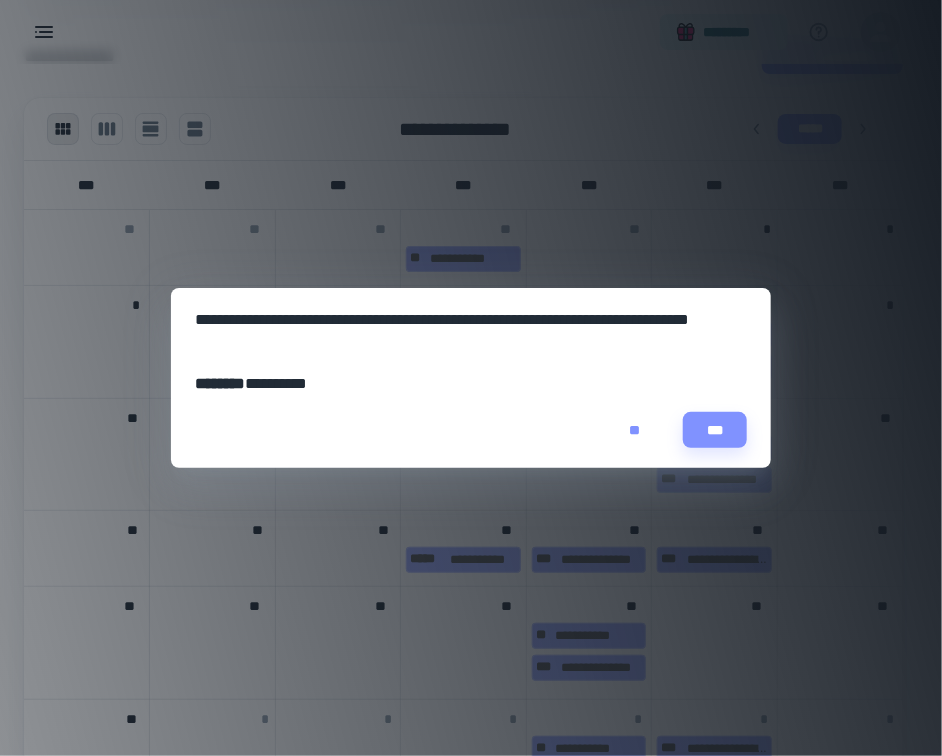 click on "[PHONE]" at bounding box center (471, 378) 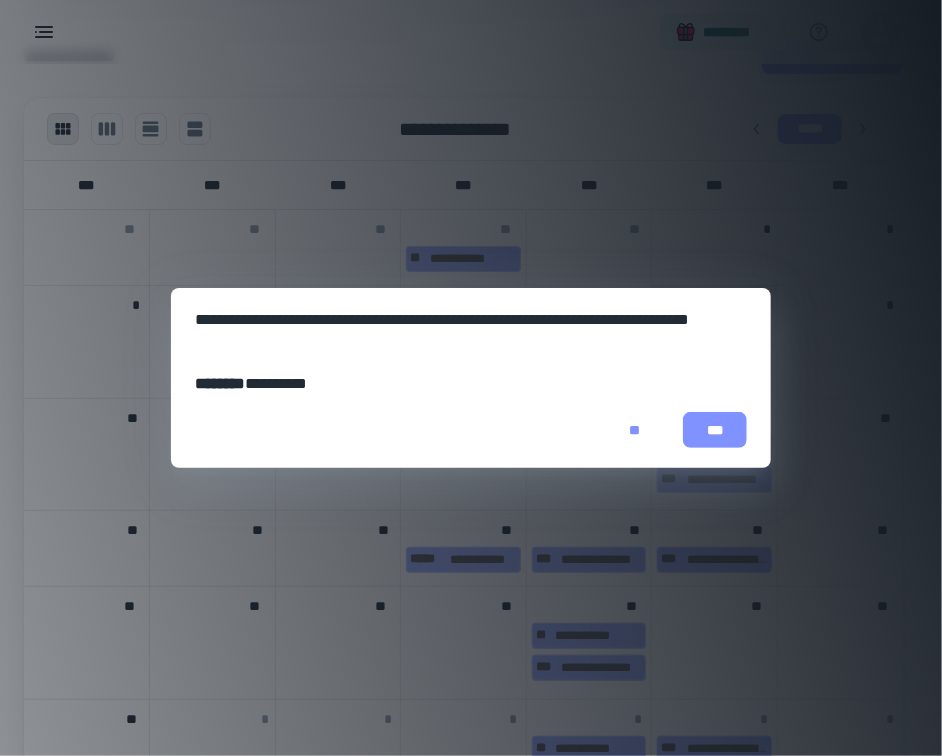 click on "***" at bounding box center (715, 430) 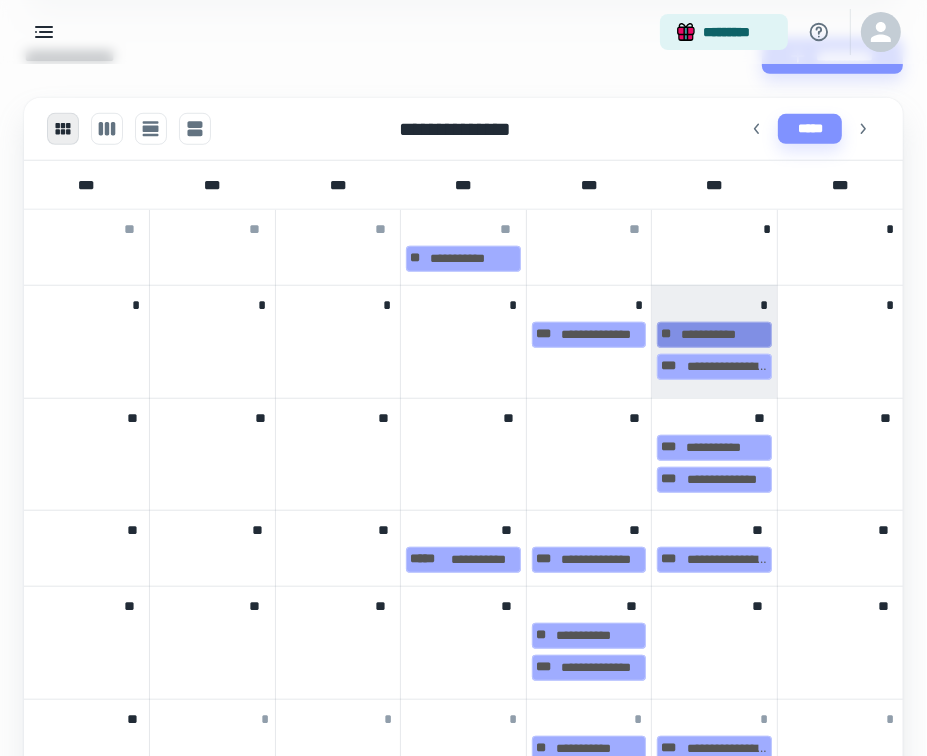 click on "[PHONE]" at bounding box center [714, 335] 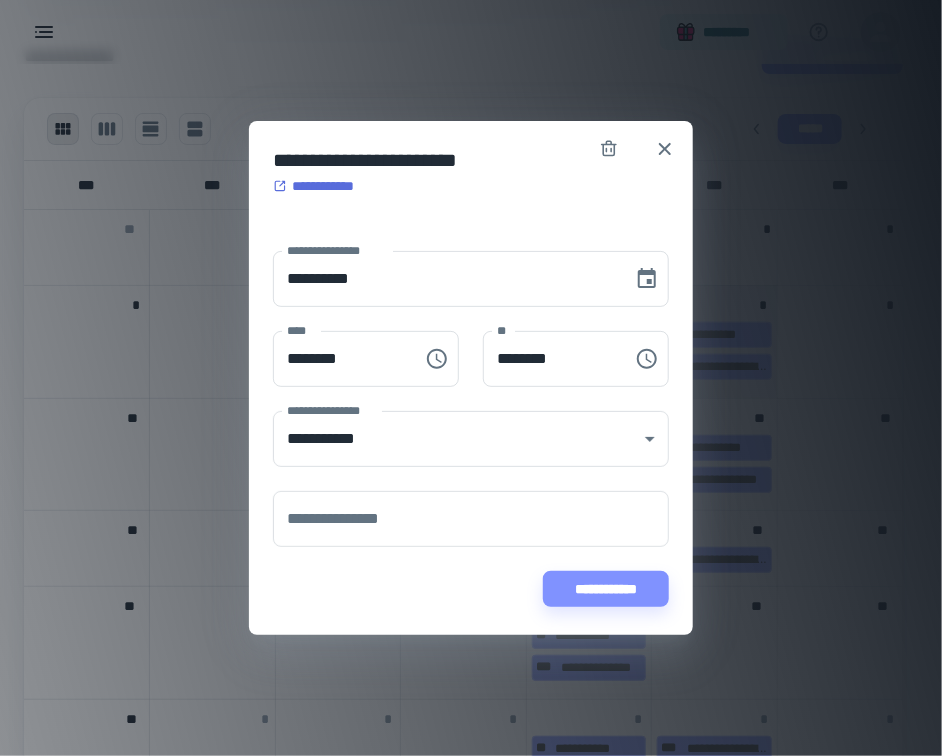 click on "[PHONE]" at bounding box center [471, 378] 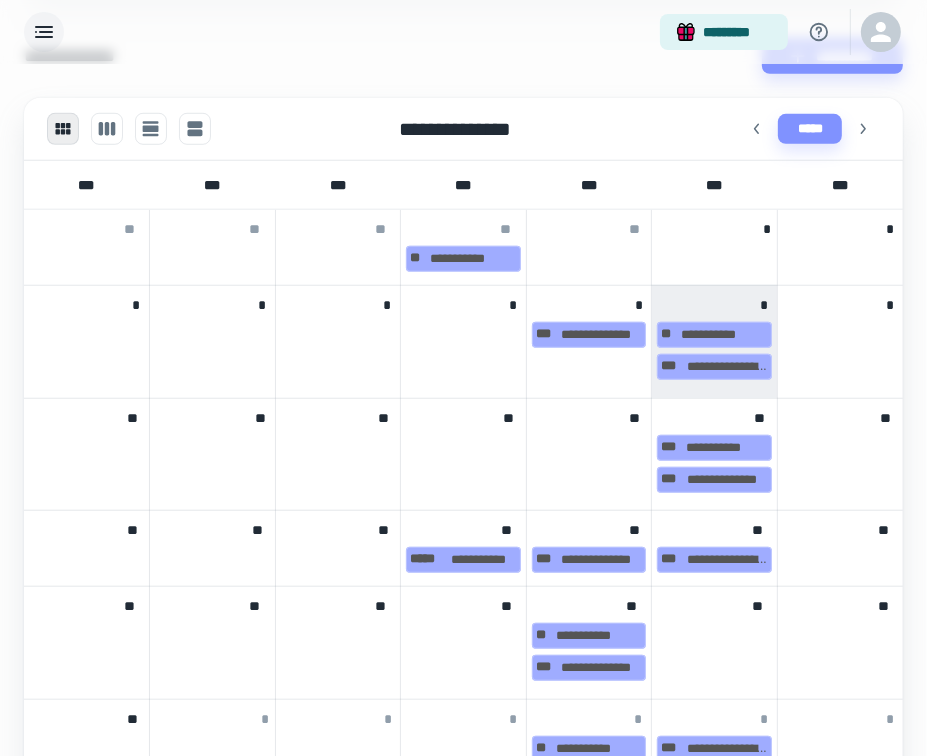 click 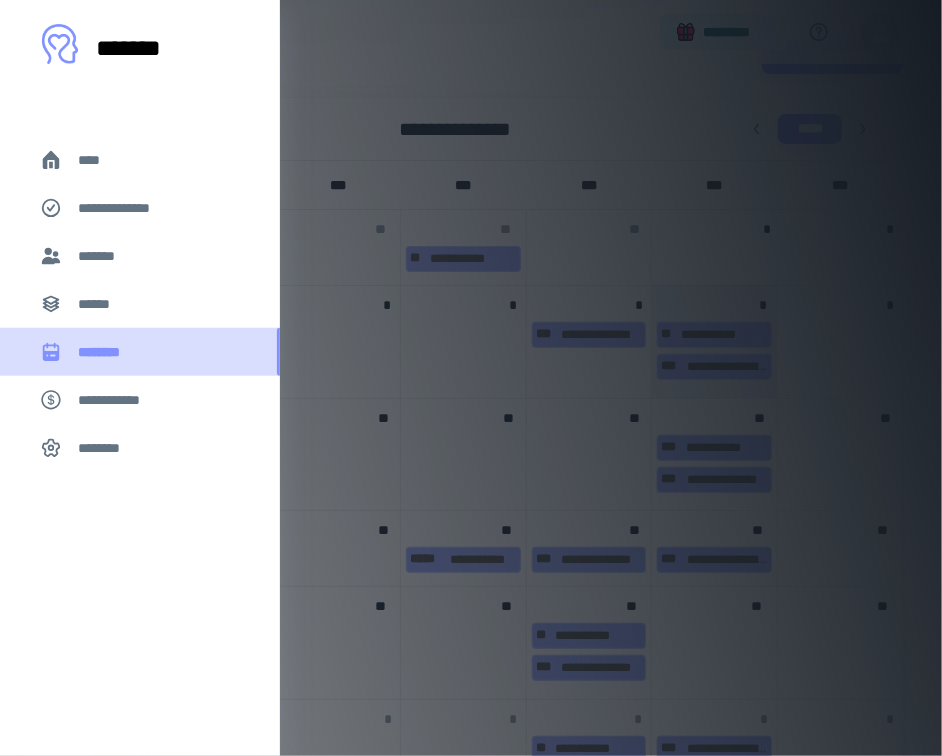 click on "********" at bounding box center (107, 352) 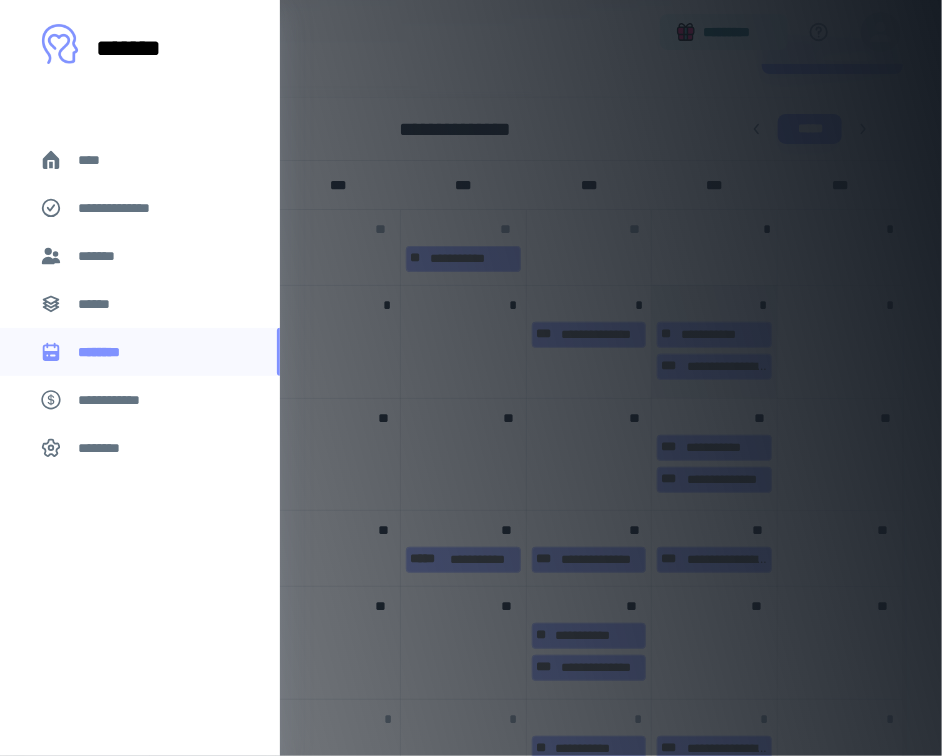 click at bounding box center [471, 378] 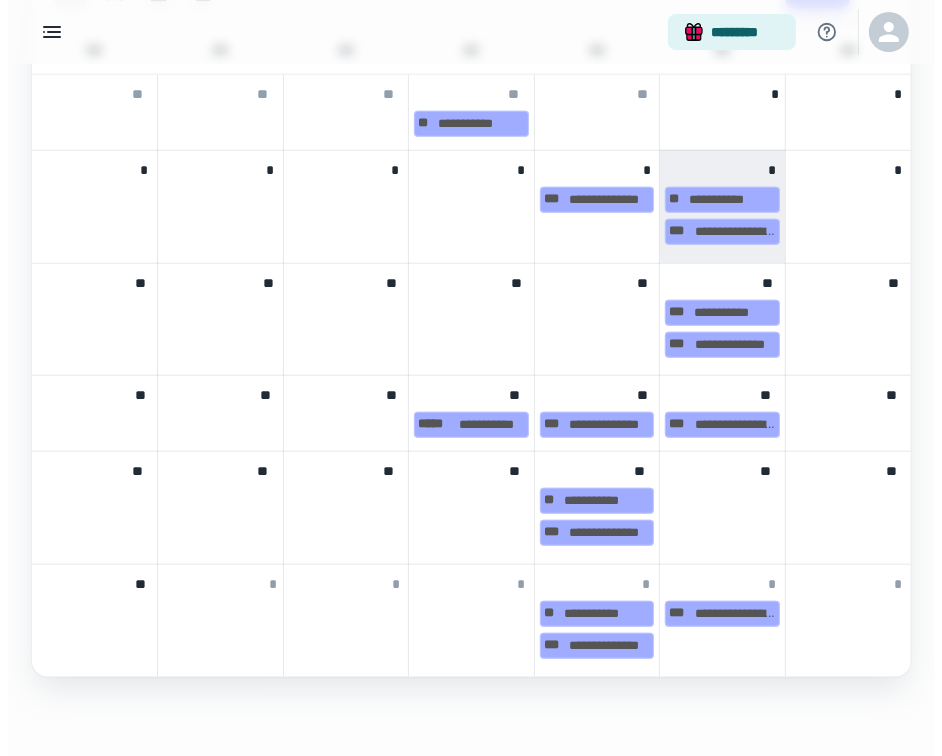 scroll, scrollTop: 1002, scrollLeft: 0, axis: vertical 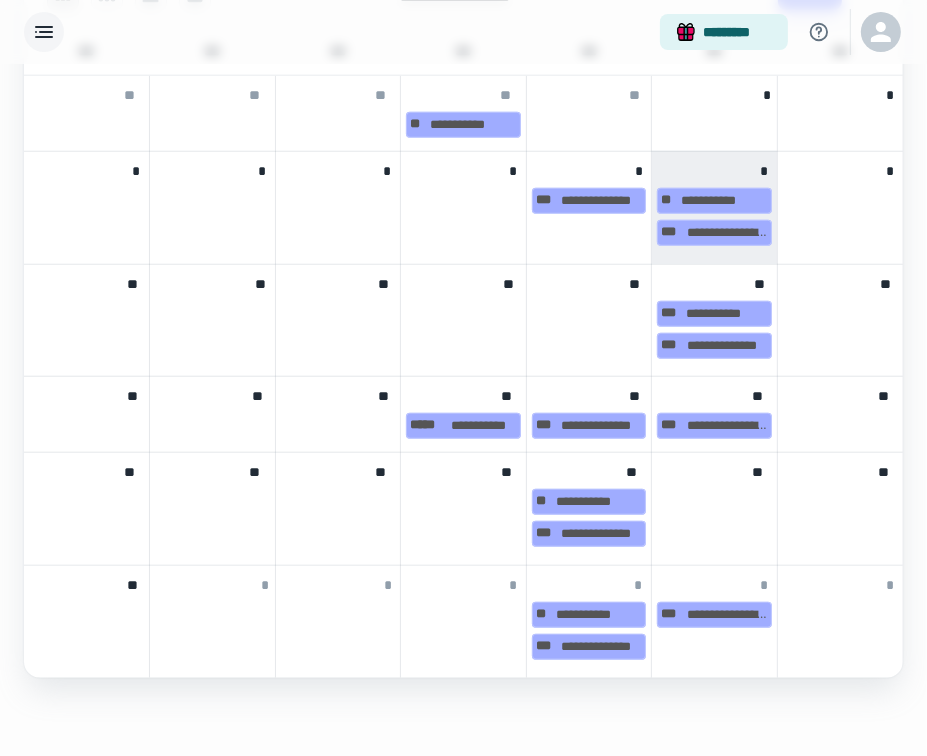 click 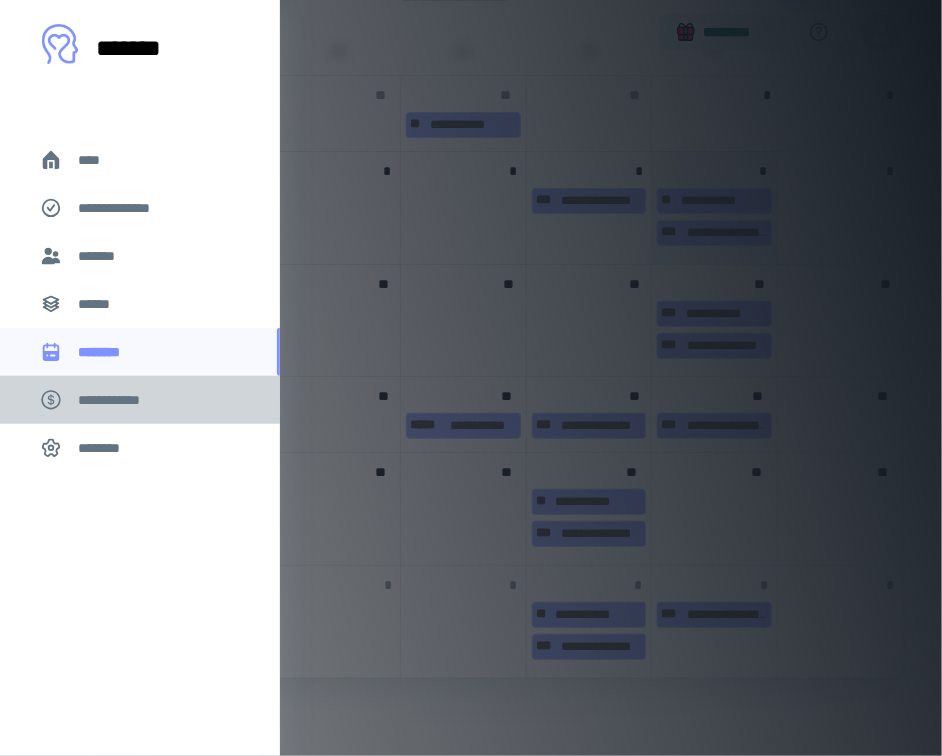 click on "**********" at bounding box center [119, 400] 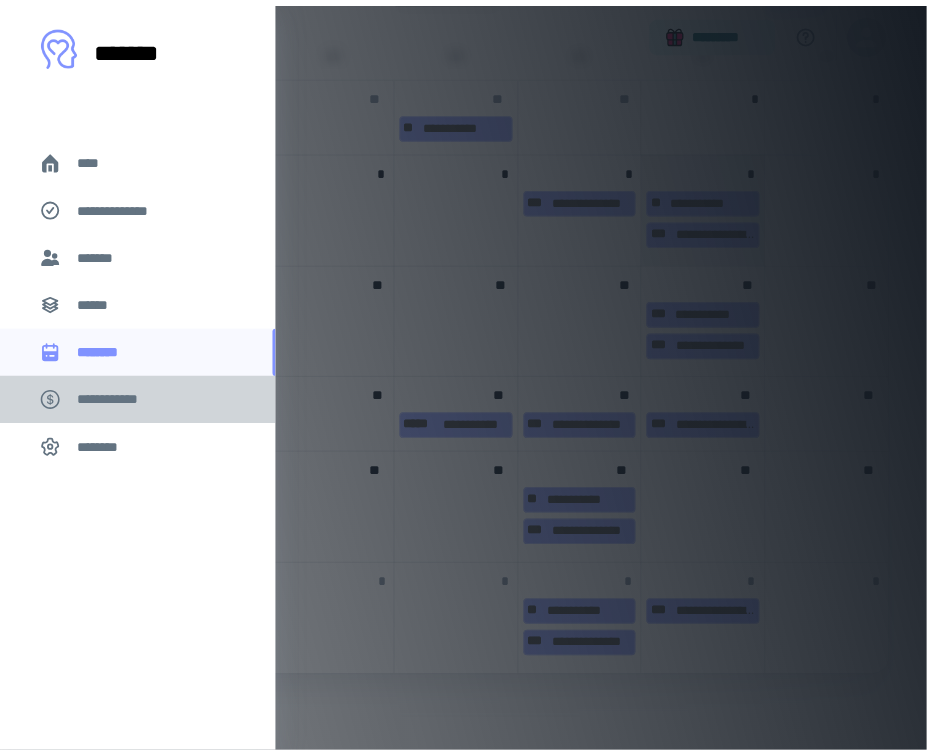 scroll, scrollTop: 0, scrollLeft: 0, axis: both 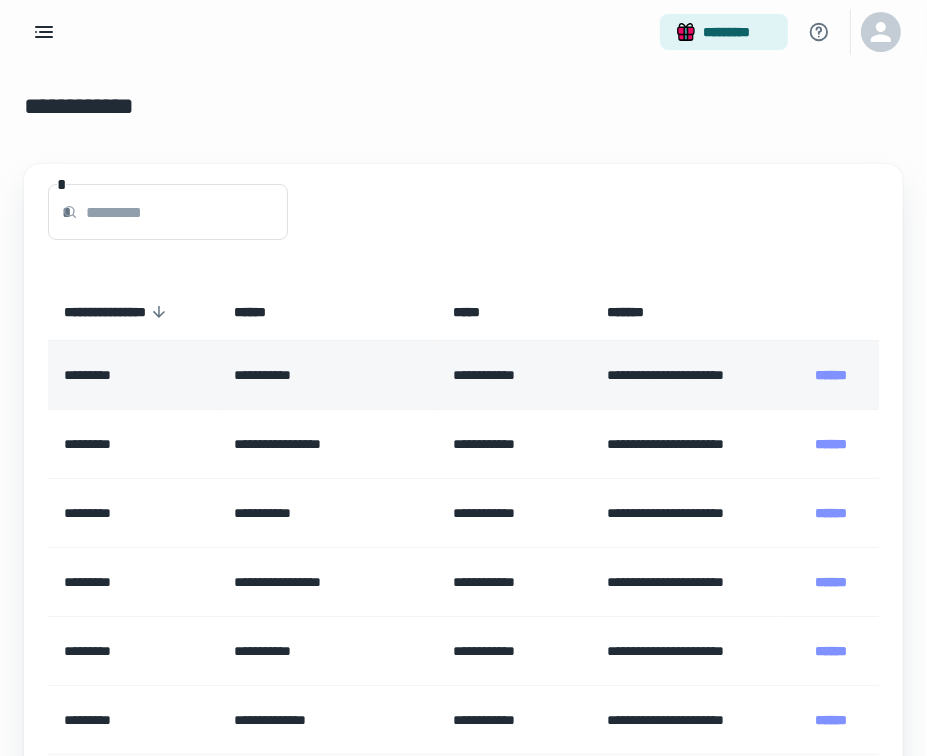 click on "**********" at bounding box center [328, 375] 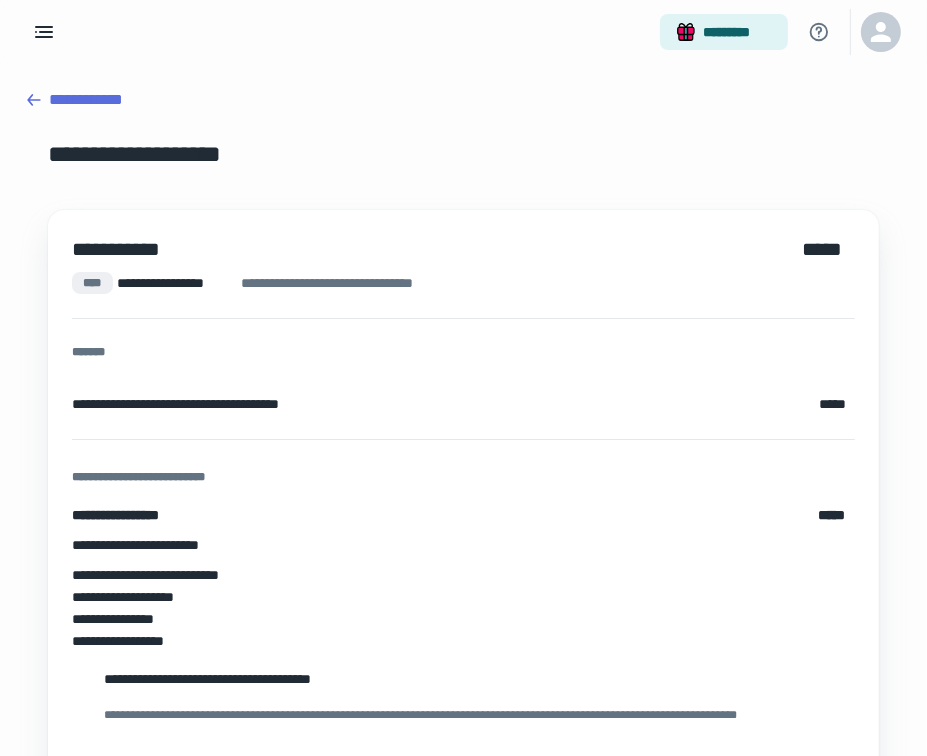 click on "[PHONE]" at bounding box center (463, 460) 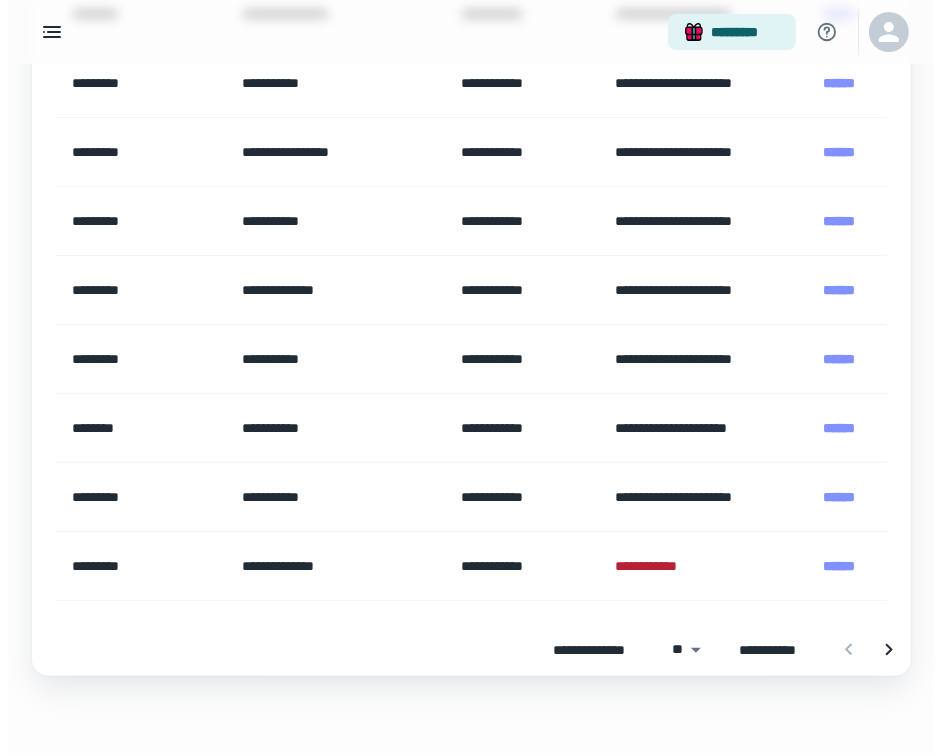 scroll, scrollTop: 0, scrollLeft: 0, axis: both 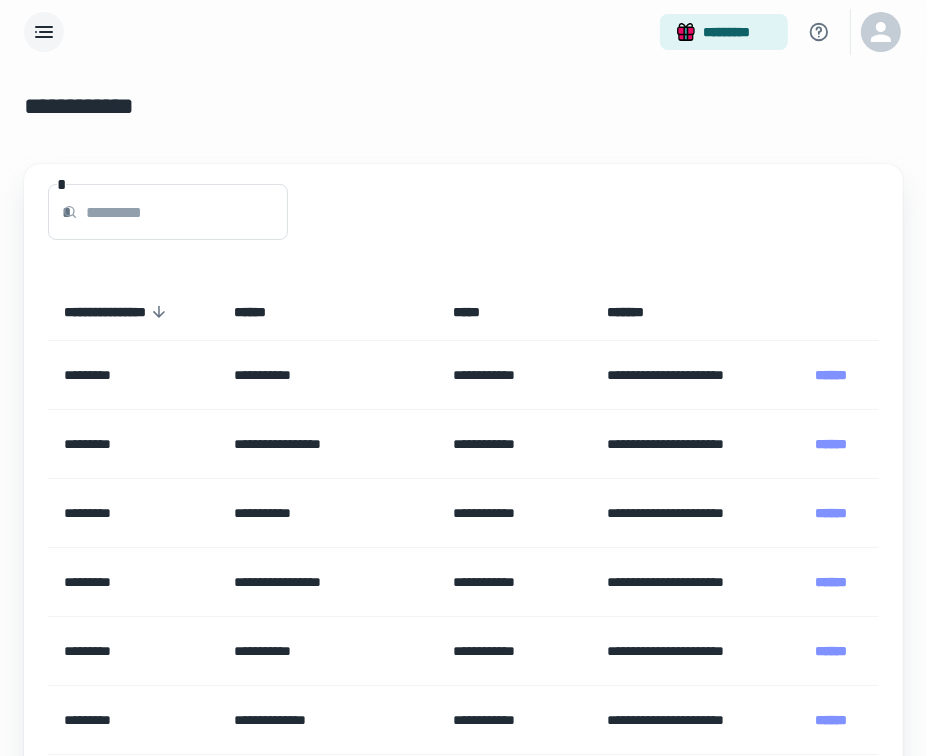click 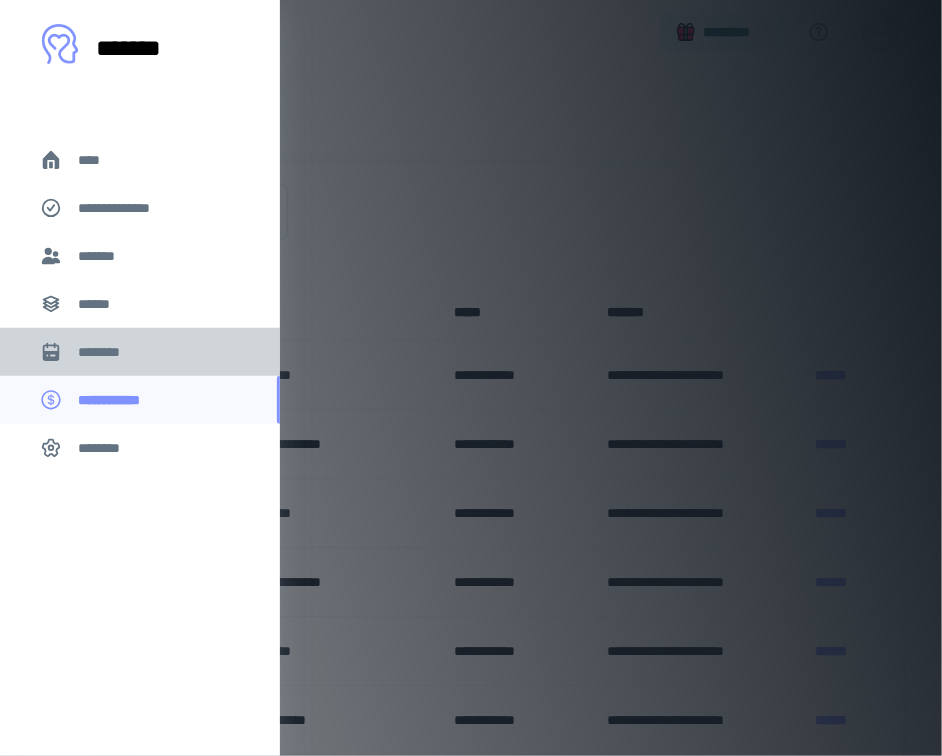 click on "********" at bounding box center (107, 352) 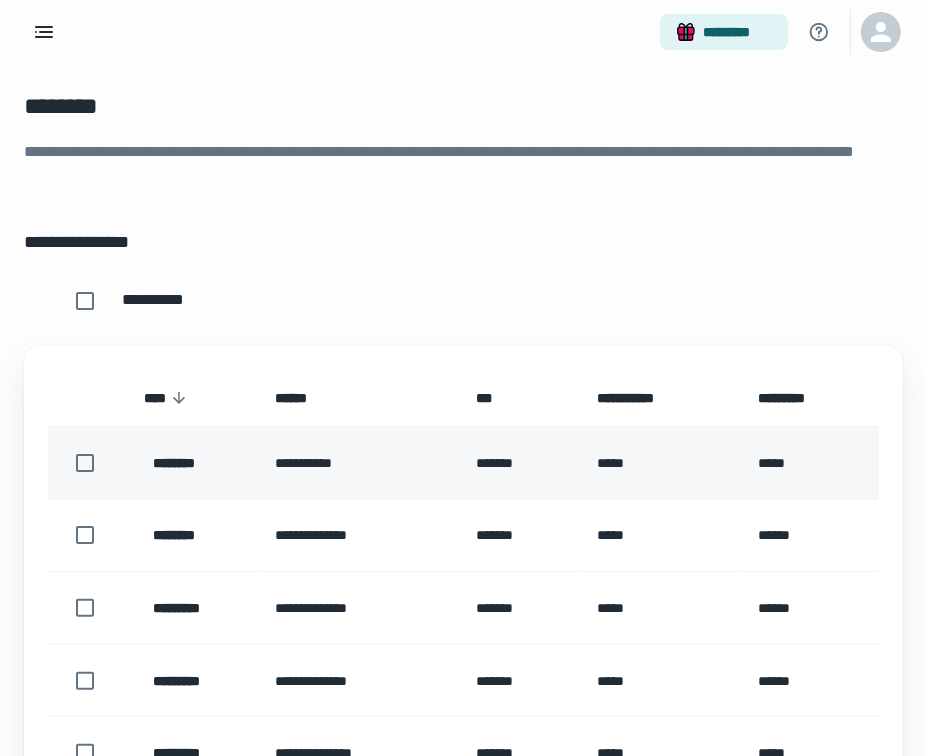 click on "********" at bounding box center (185, 463) 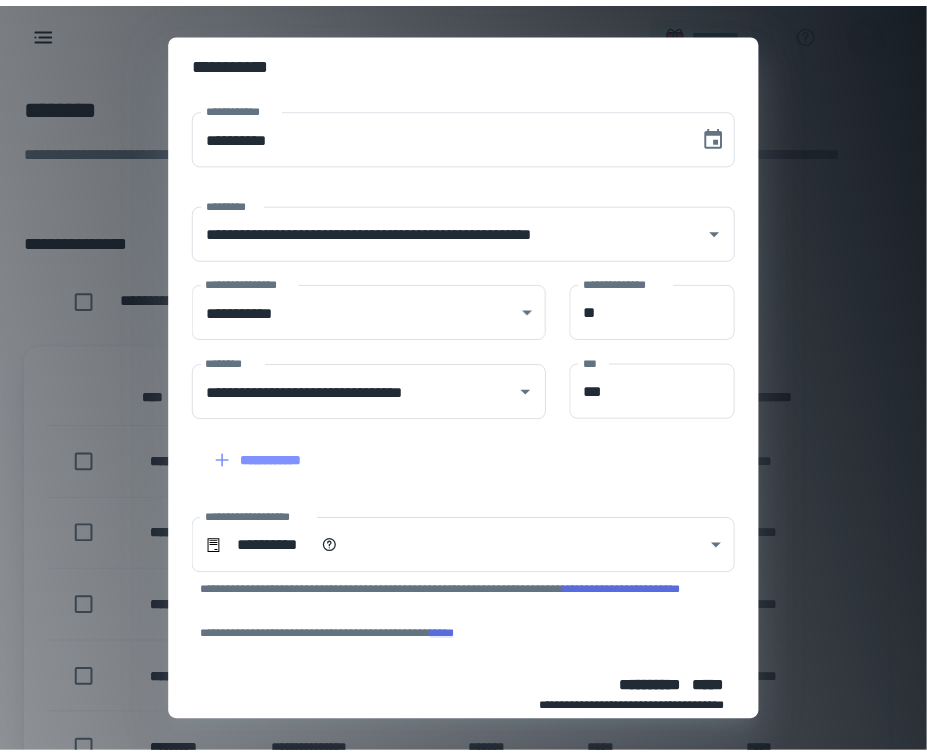 scroll, scrollTop: 100, scrollLeft: 0, axis: vertical 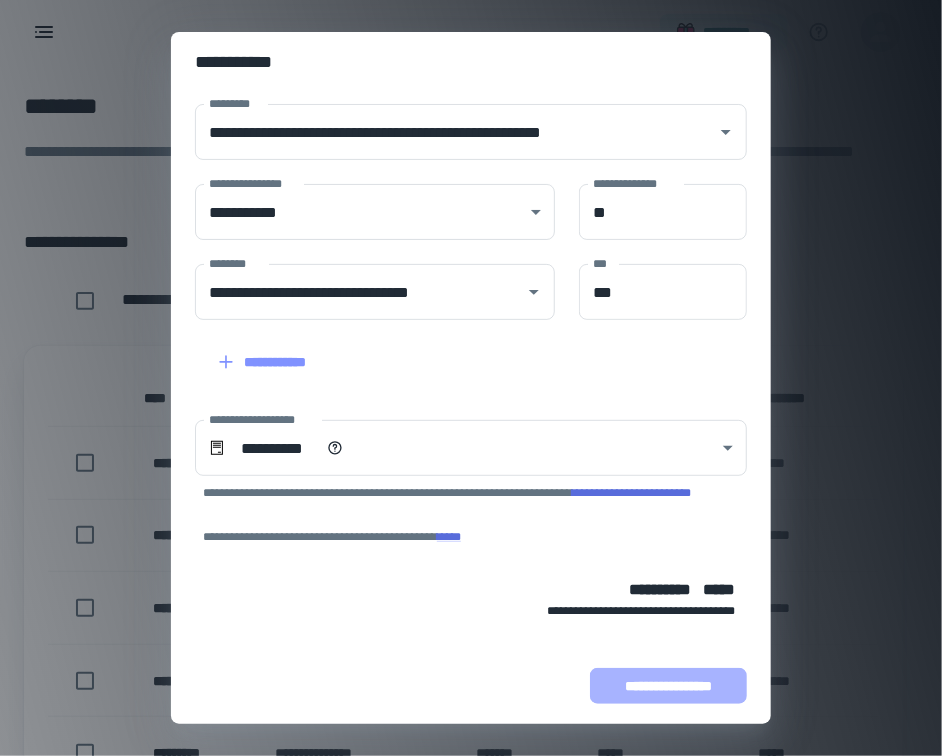 click on "**********" at bounding box center [668, 686] 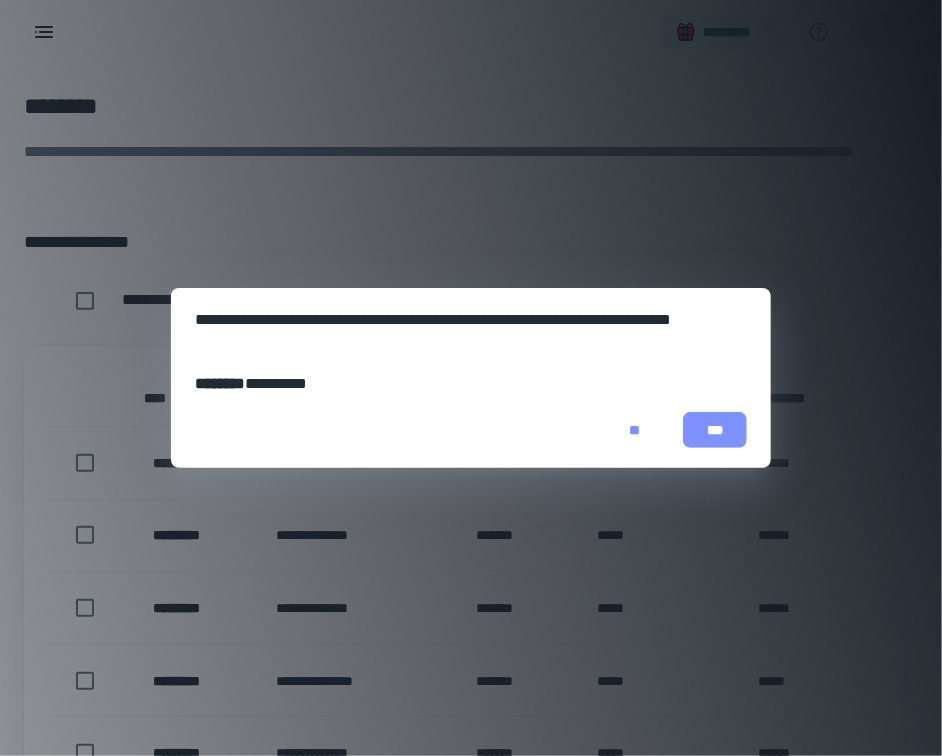 click on "***" at bounding box center [715, 430] 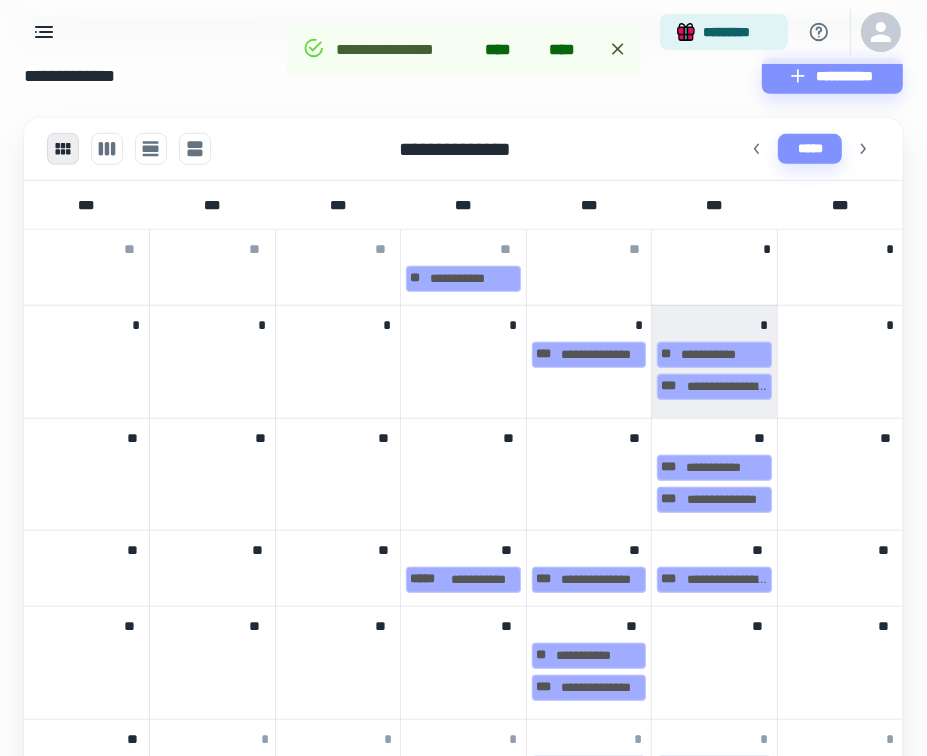 scroll, scrollTop: 866, scrollLeft: 0, axis: vertical 